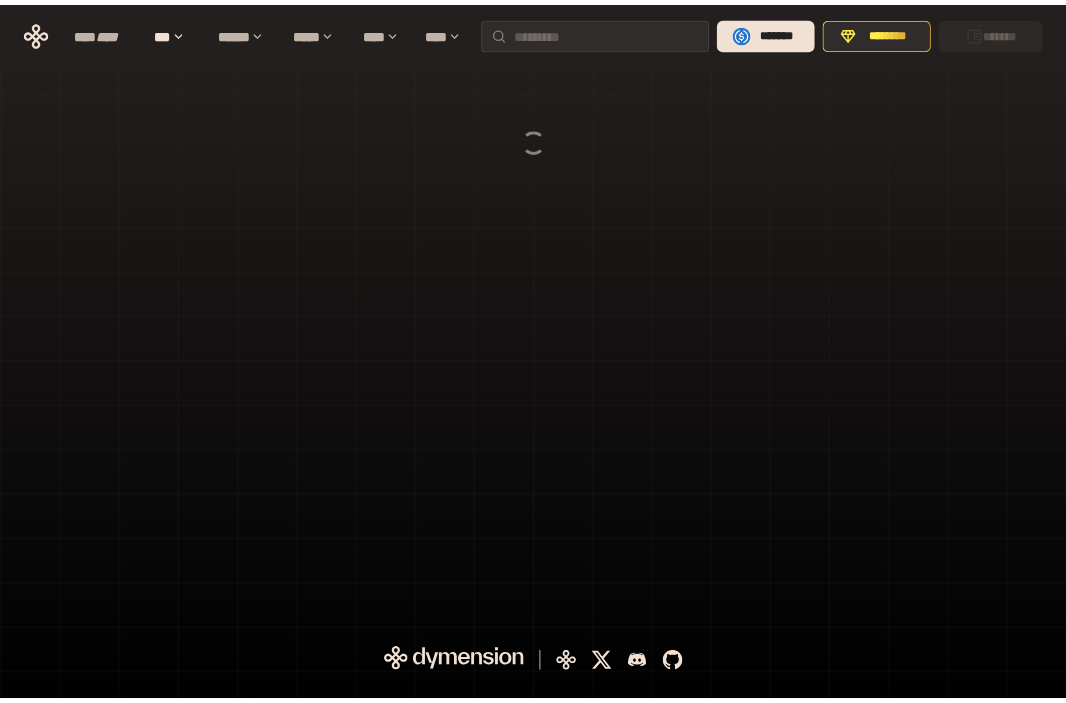 scroll, scrollTop: 0, scrollLeft: 0, axis: both 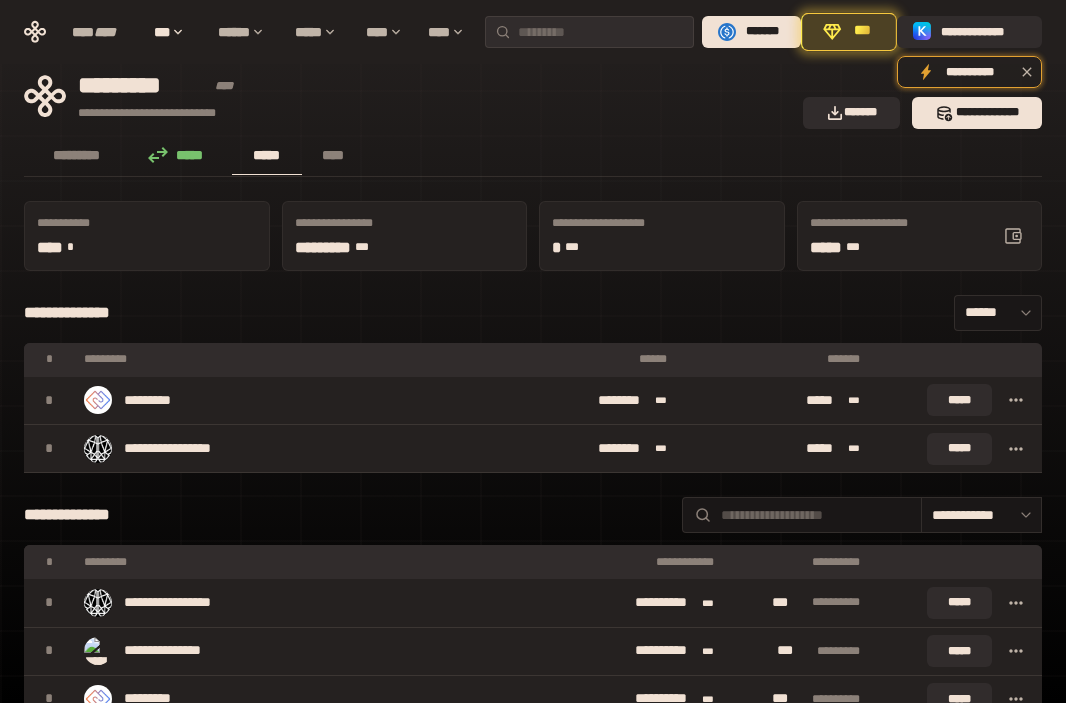 drag, startPoint x: 830, startPoint y: 21, endPoint x: 1014, endPoint y: -76, distance: 208.00241 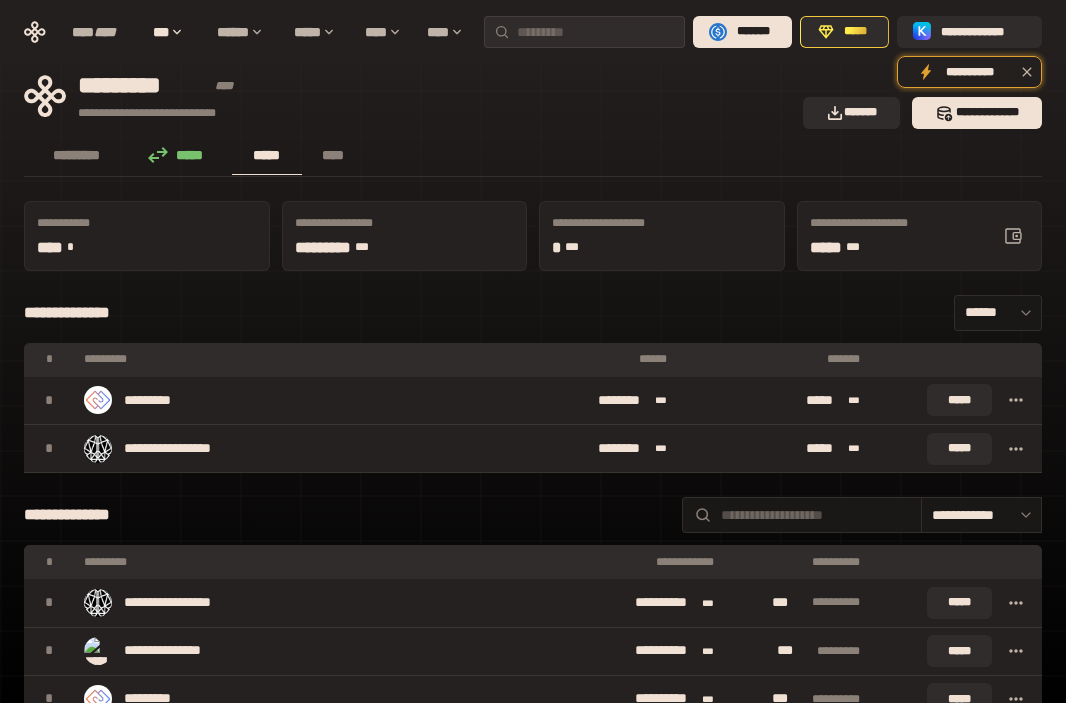 click on "**********" at bounding box center [407, 96] 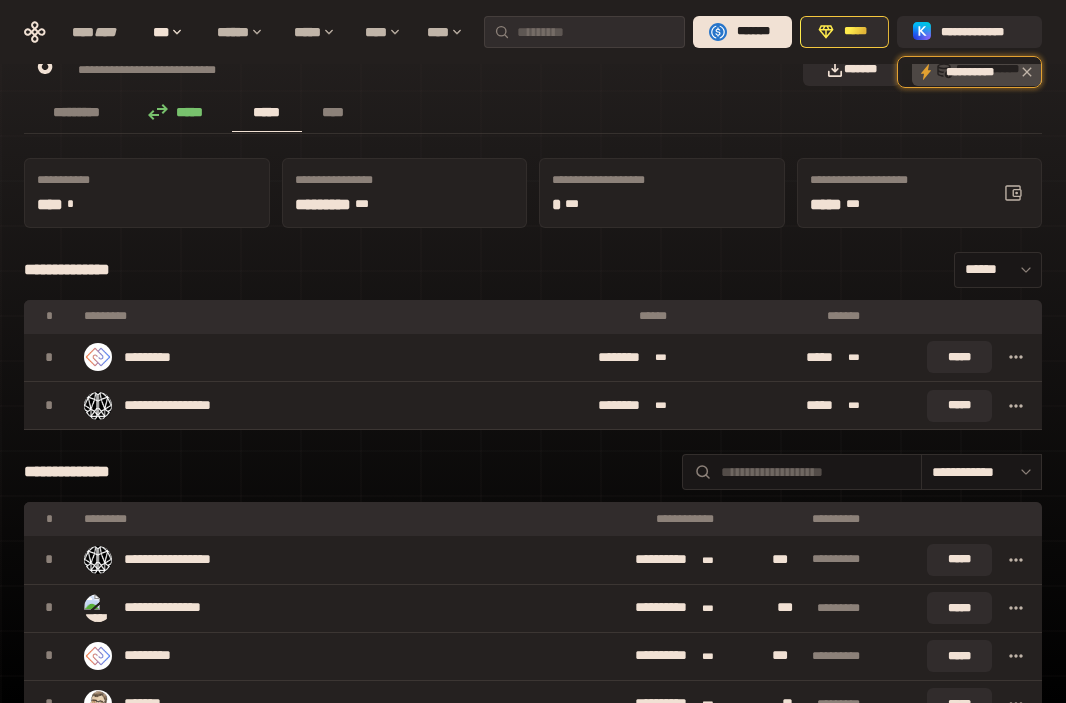 scroll, scrollTop: 0, scrollLeft: 0, axis: both 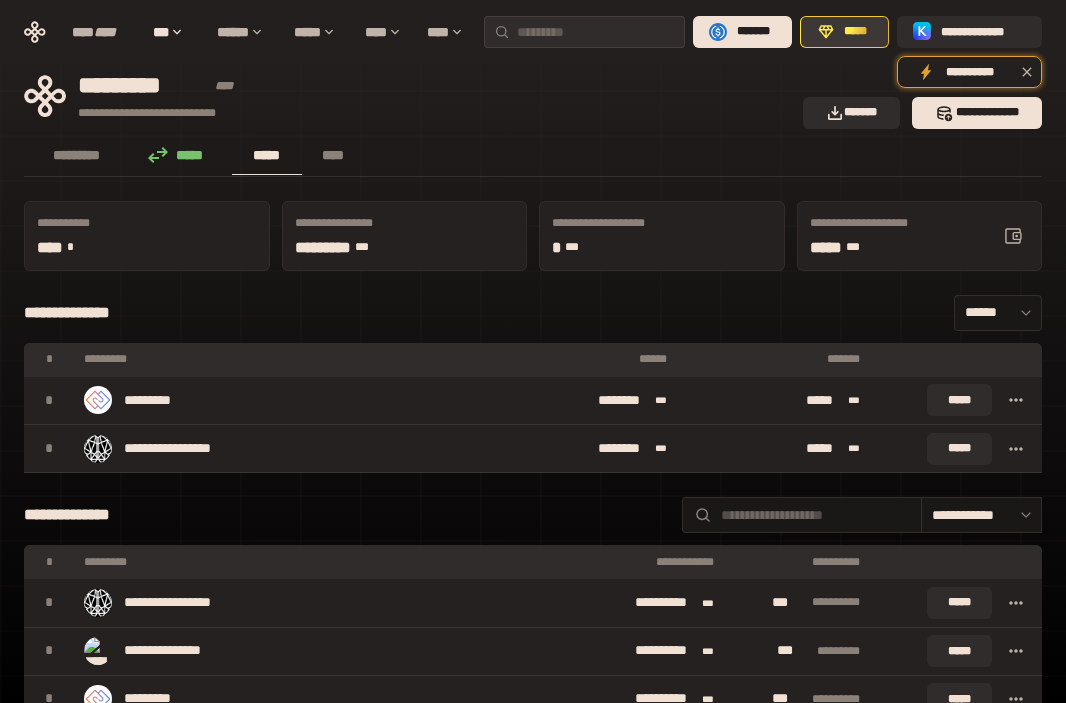 click on "*****" at bounding box center (855, 32) 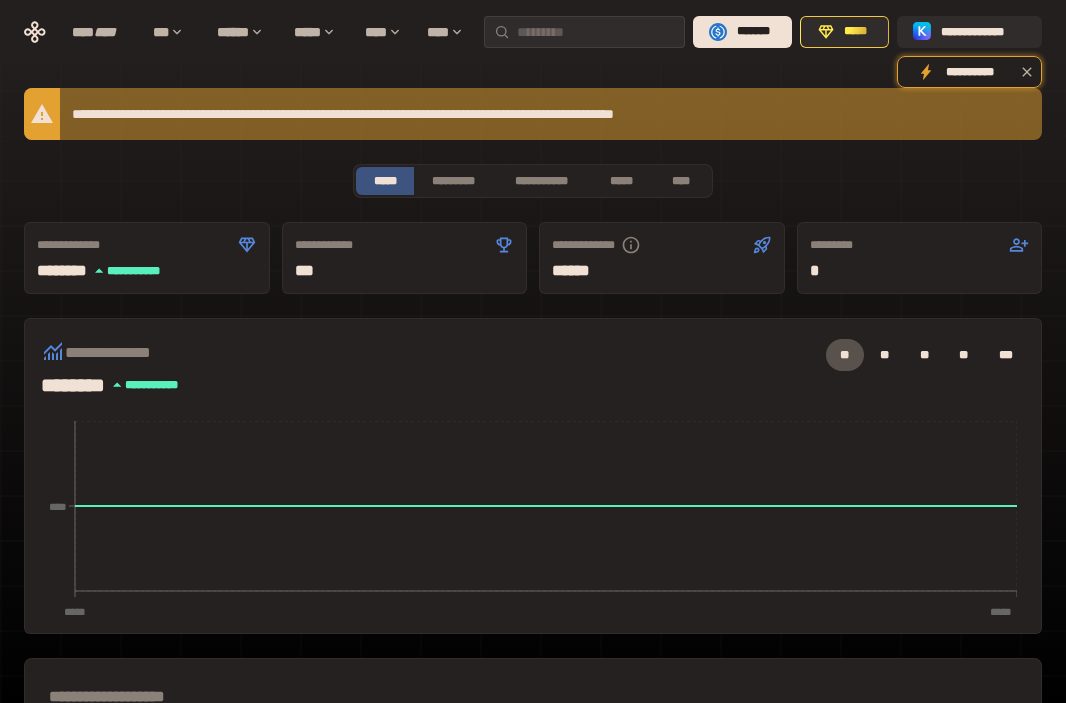 click on "**********" at bounding box center (405, 258) 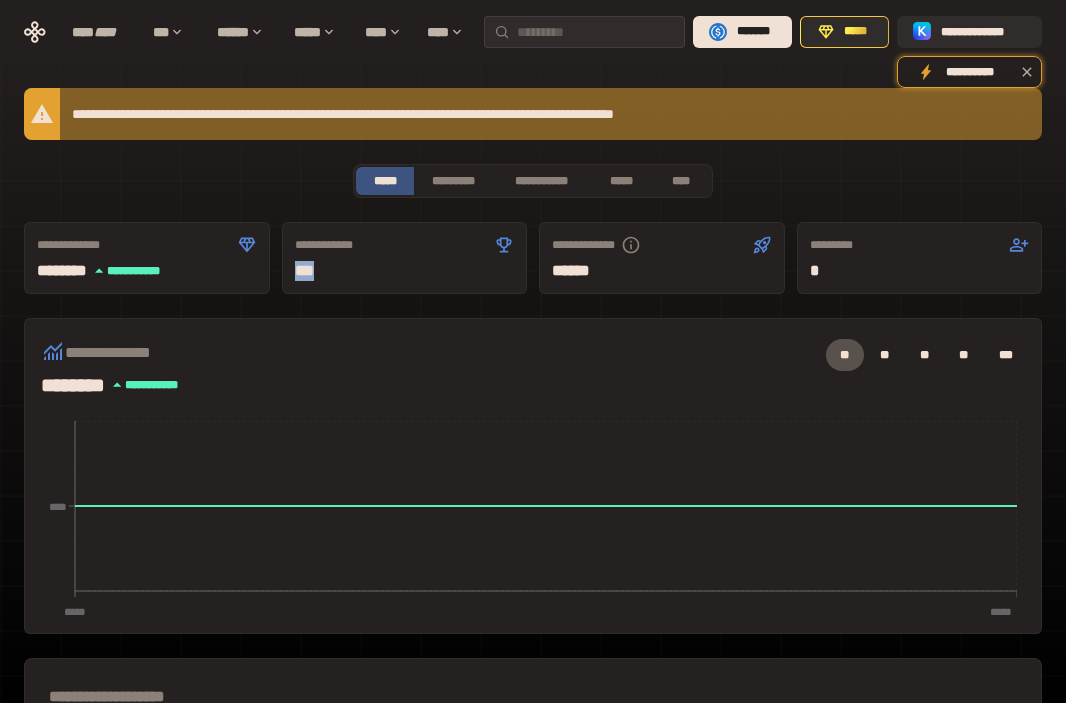 click on "**********" at bounding box center (405, 258) 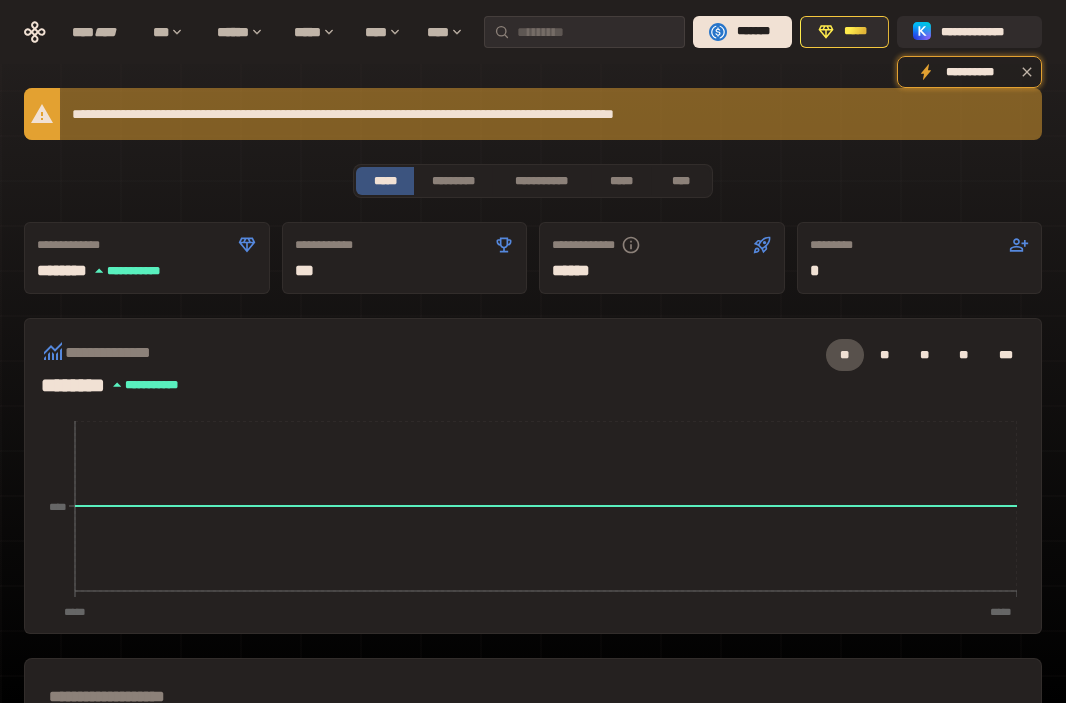 click on "**********" at bounding box center [405, 258] 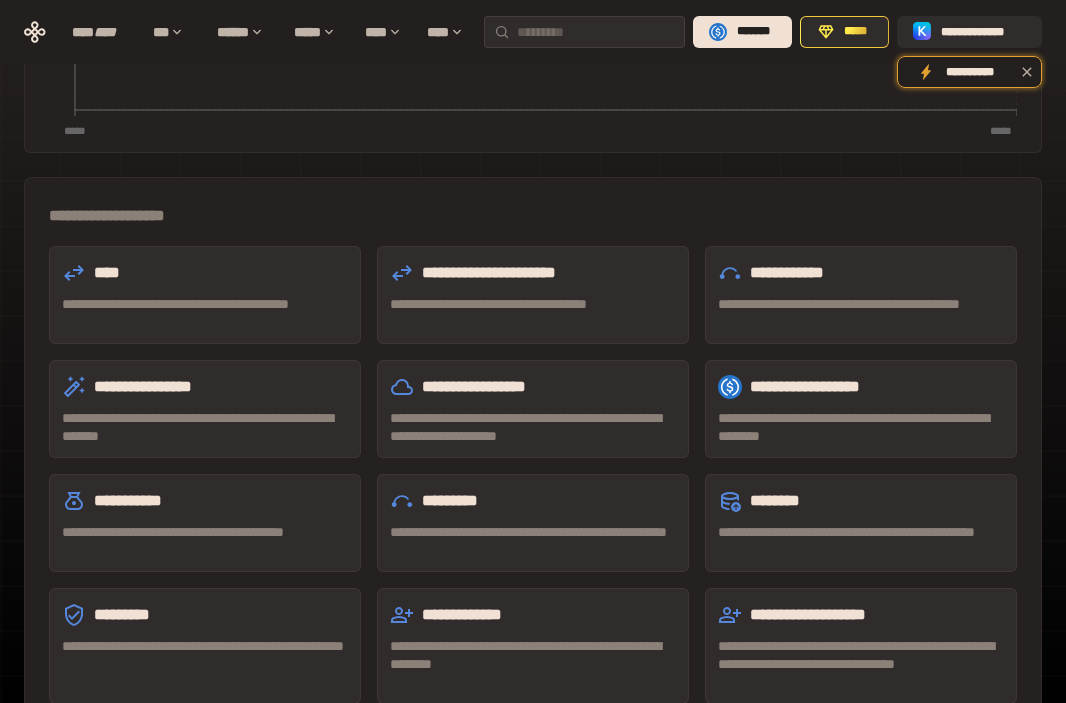 scroll, scrollTop: 0, scrollLeft: 0, axis: both 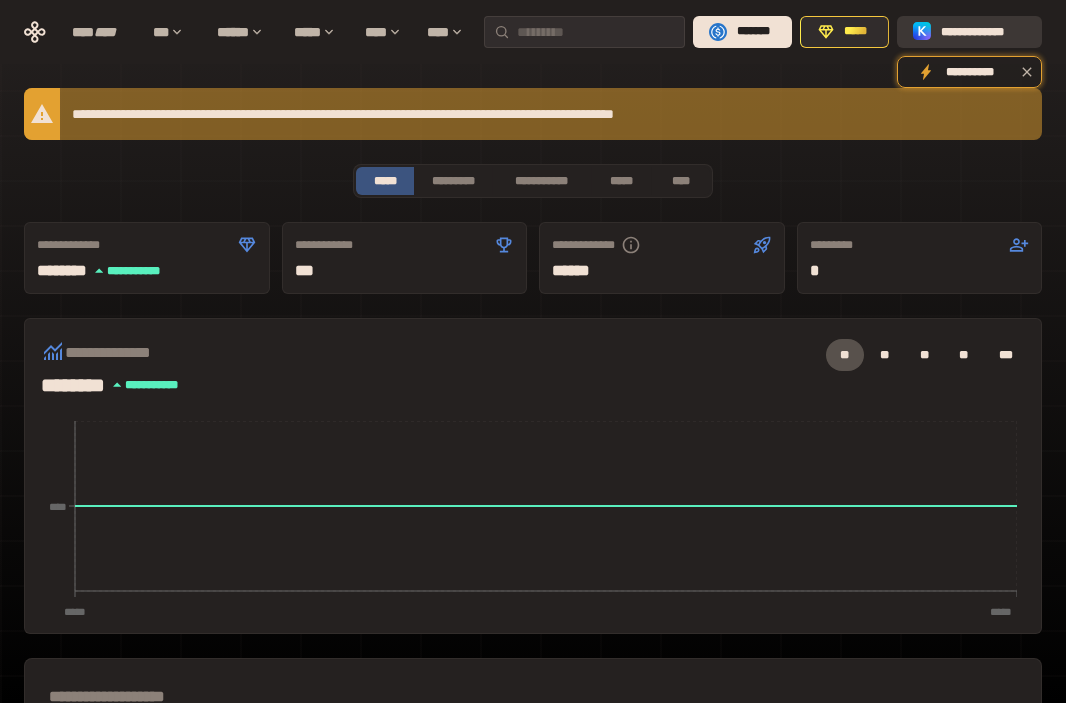 click on "**********" at bounding box center [969, 32] 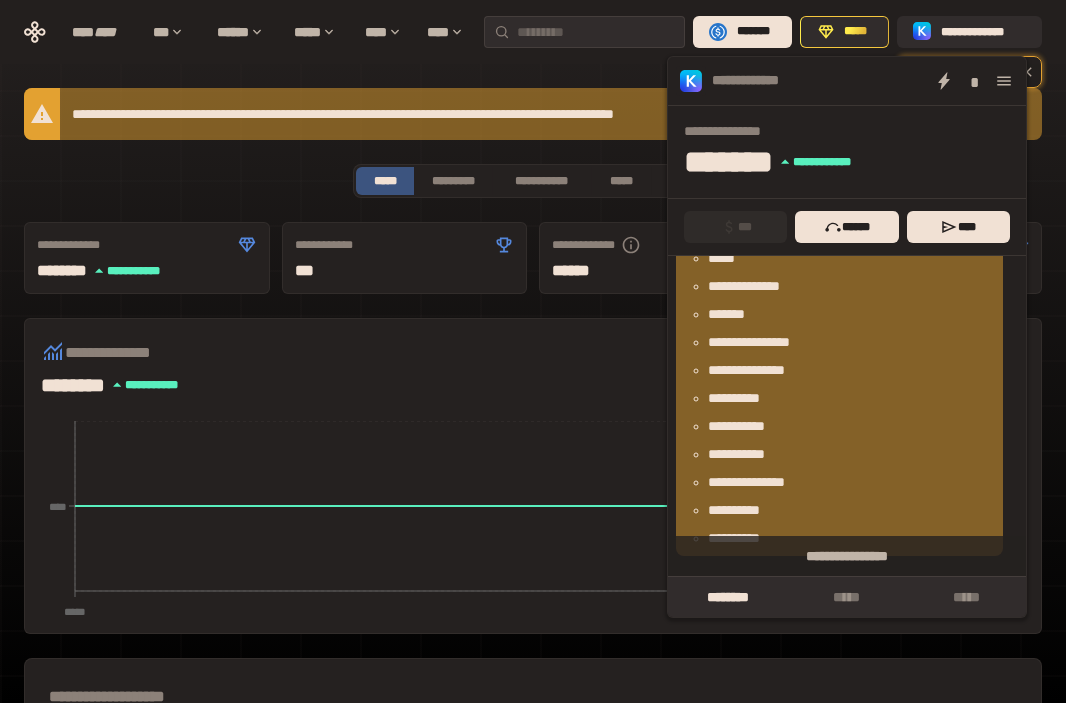 scroll, scrollTop: 258, scrollLeft: 0, axis: vertical 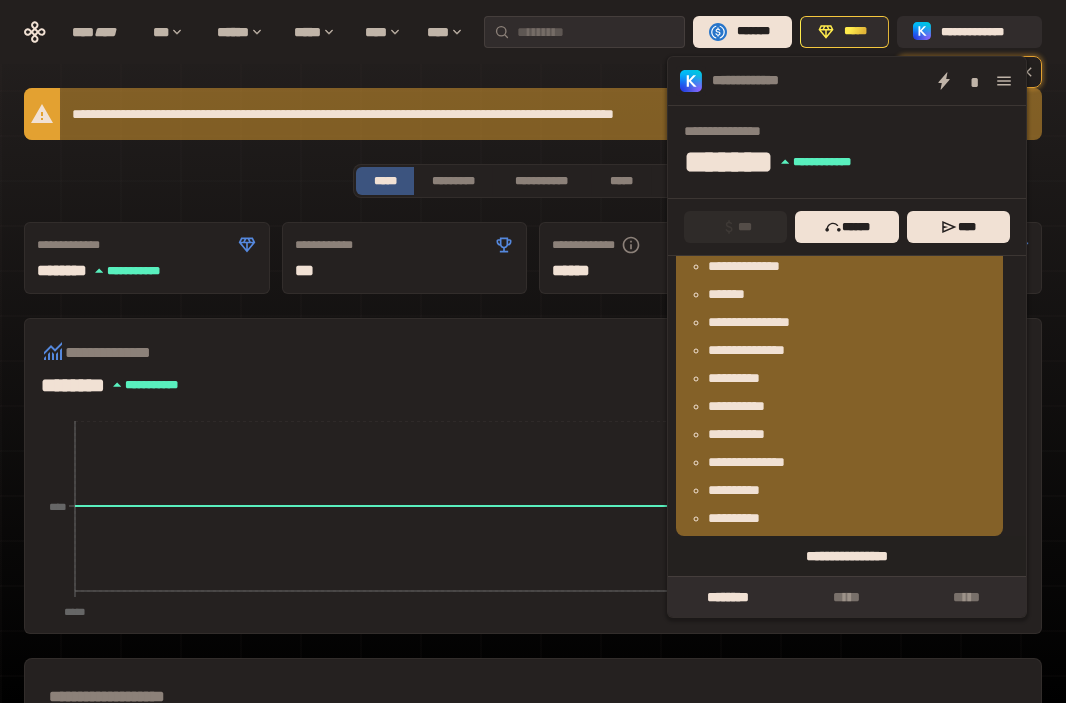 click on "**********" at bounding box center (847, 556) 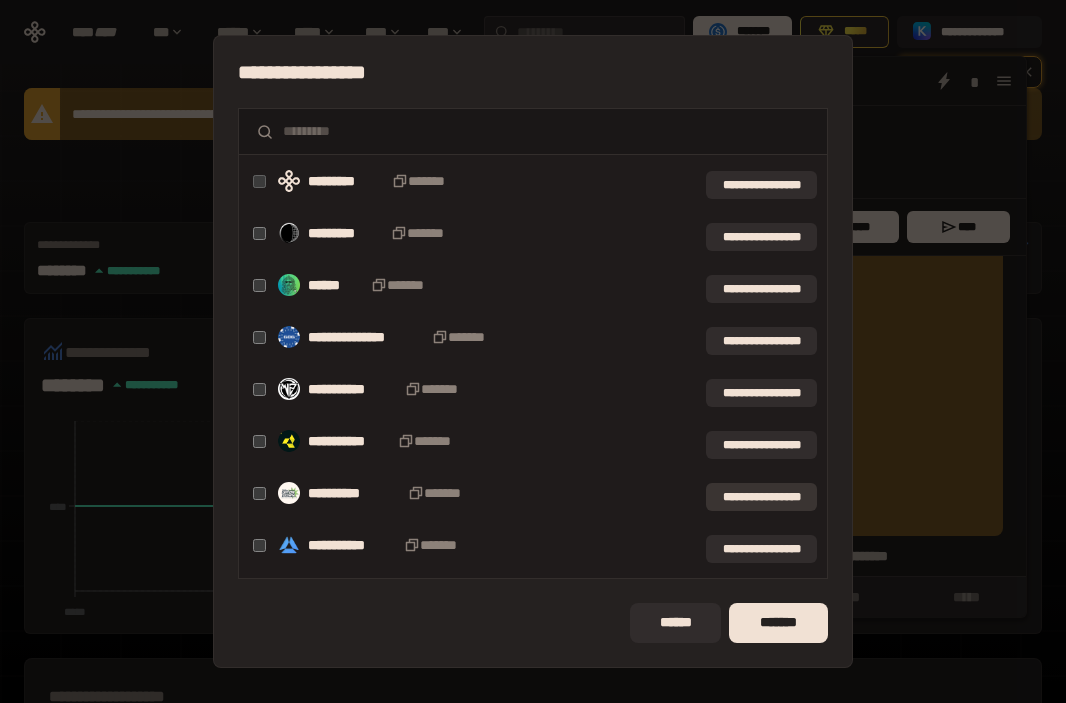 scroll, scrollTop: 617, scrollLeft: 0, axis: vertical 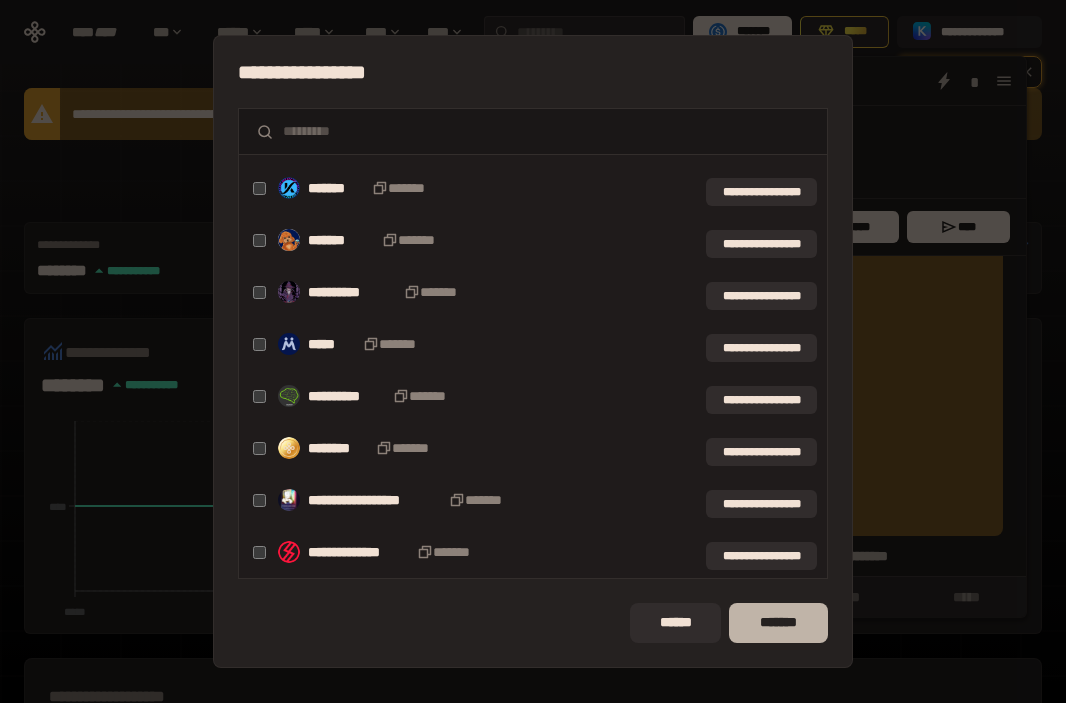 click on "*******" at bounding box center (778, 623) 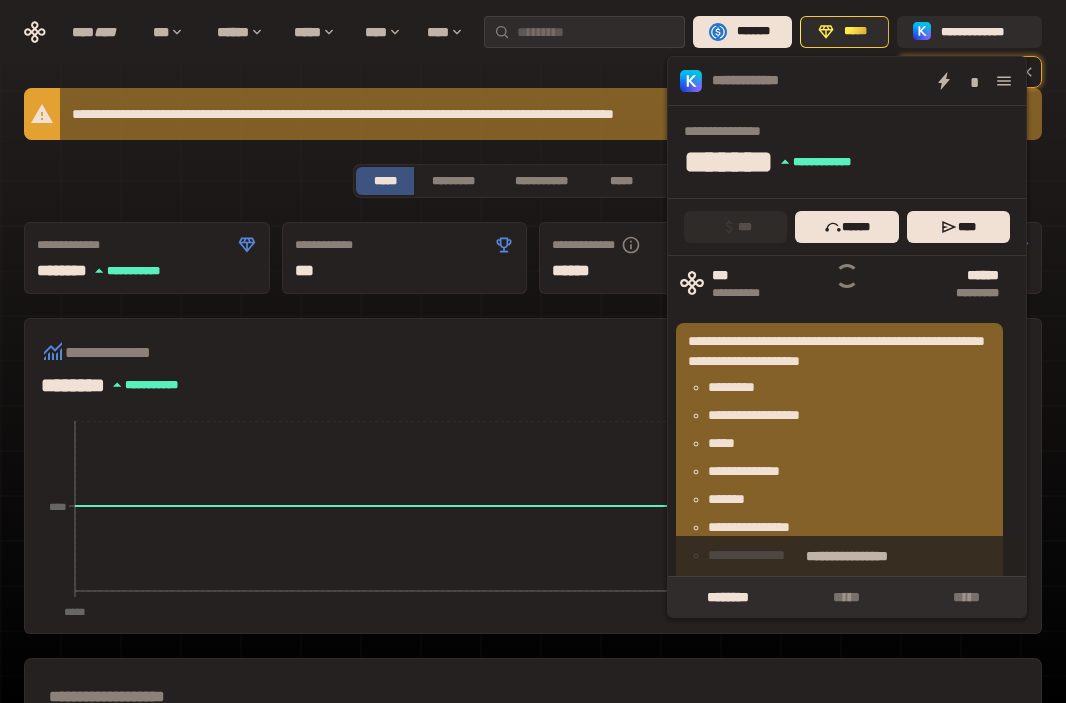 scroll, scrollTop: 0, scrollLeft: 0, axis: both 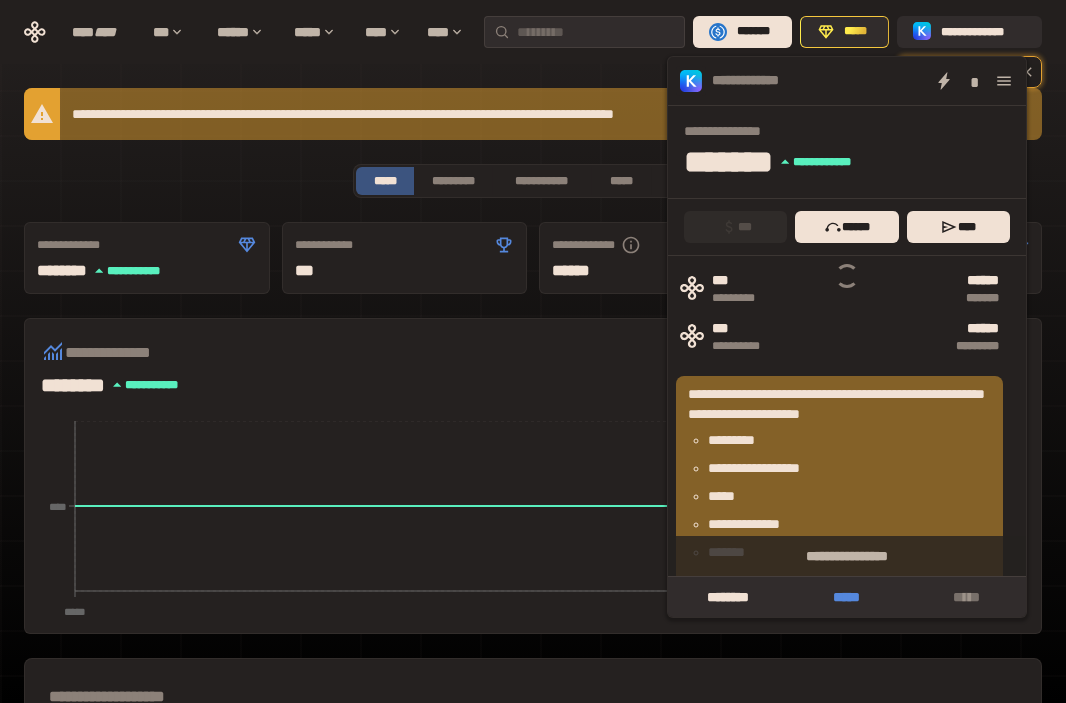 click on "*****" at bounding box center (846, 597) 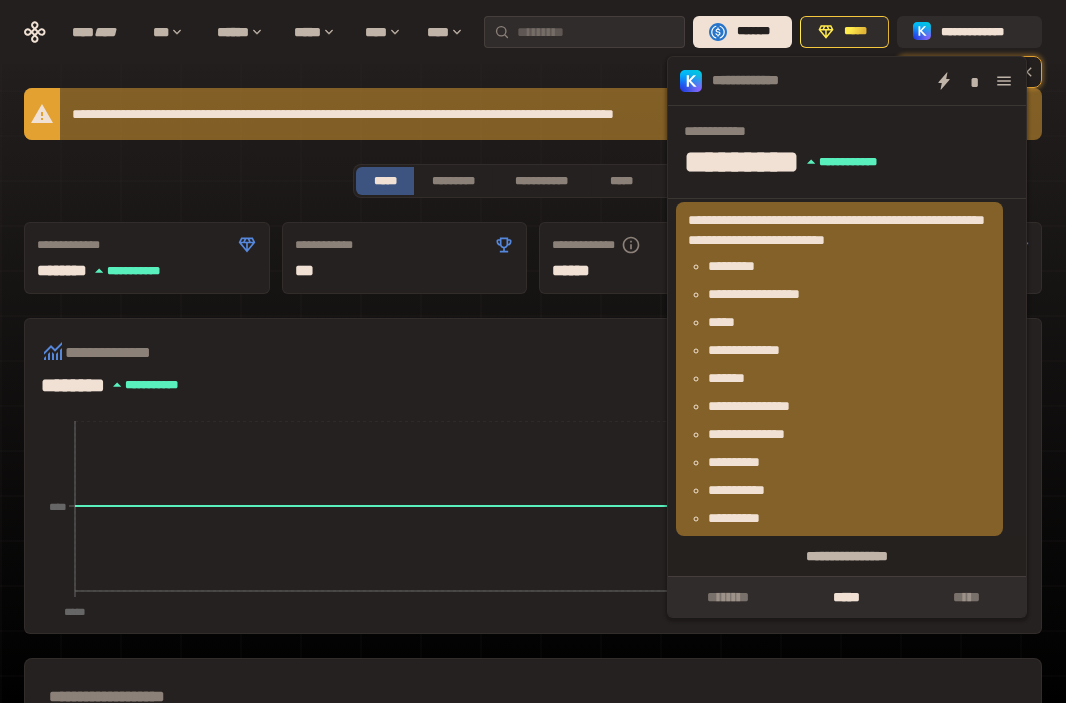 scroll, scrollTop: 0, scrollLeft: 0, axis: both 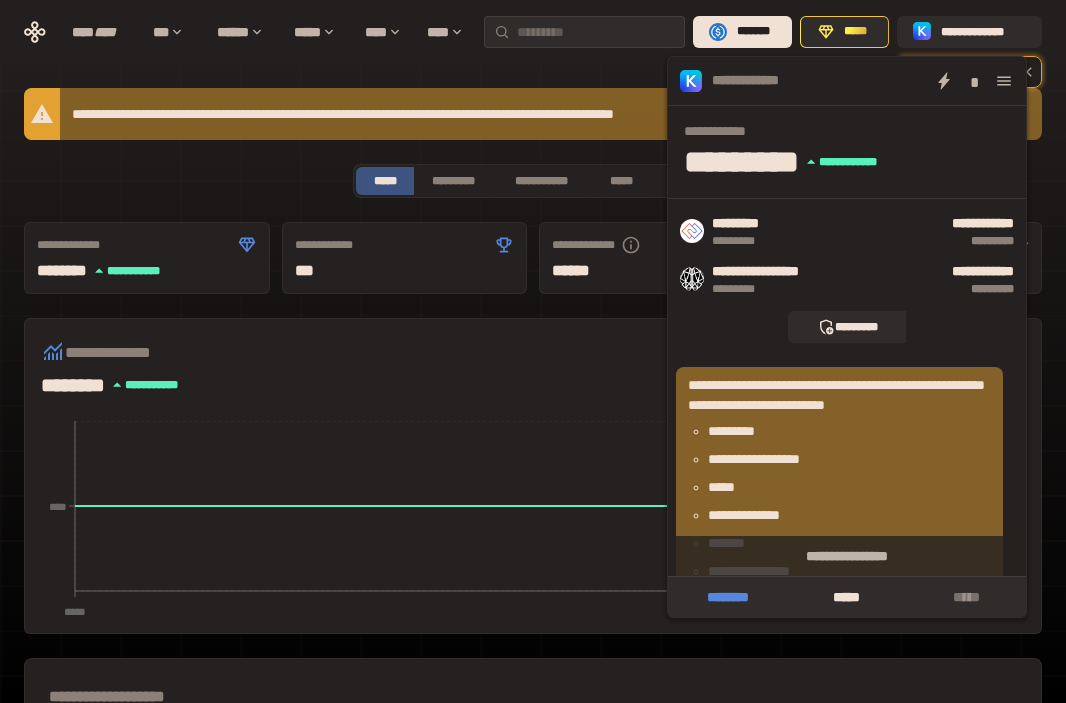 click on "********" at bounding box center [727, 597] 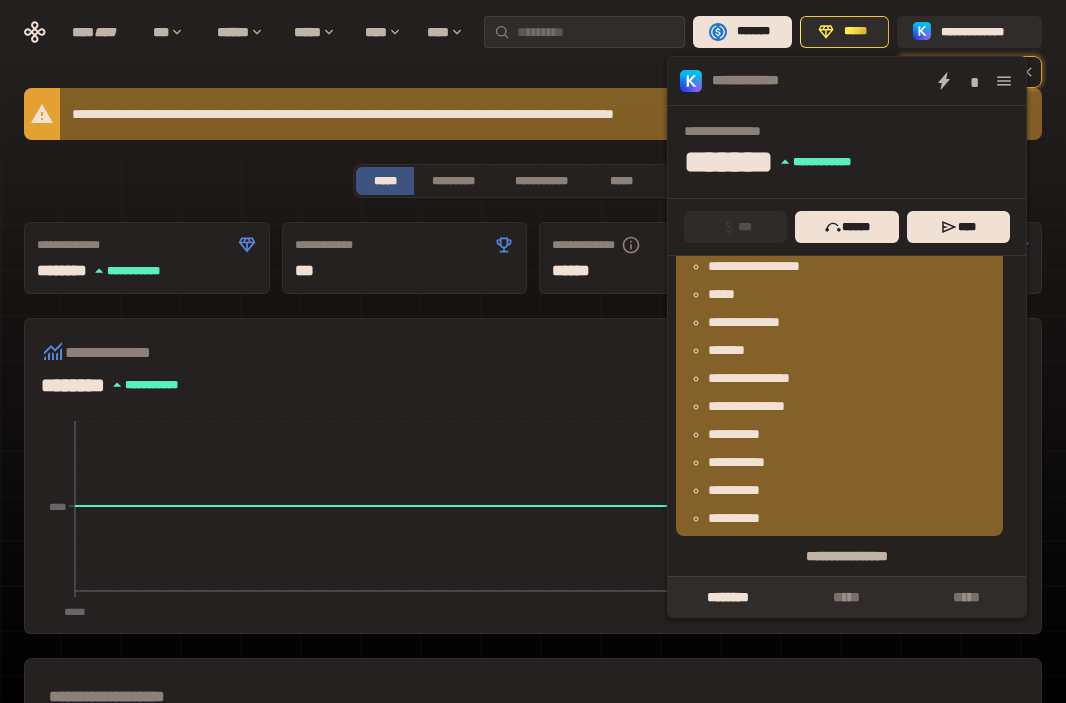 scroll, scrollTop: 202, scrollLeft: 0, axis: vertical 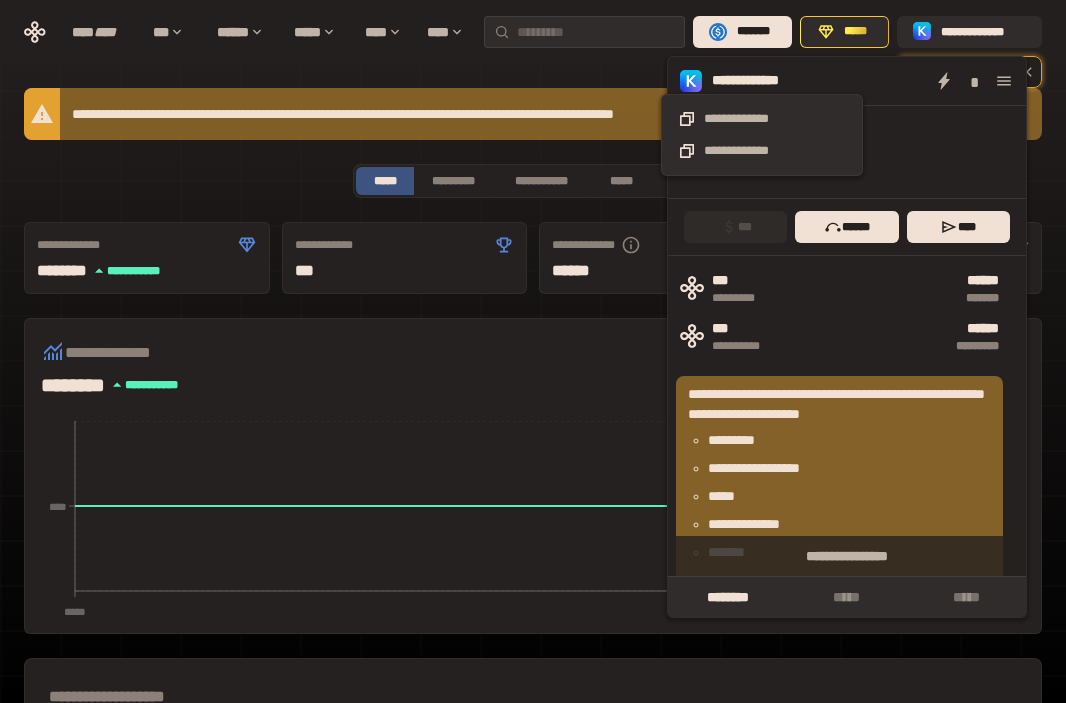 click on "**********" at bounding box center [762, 81] 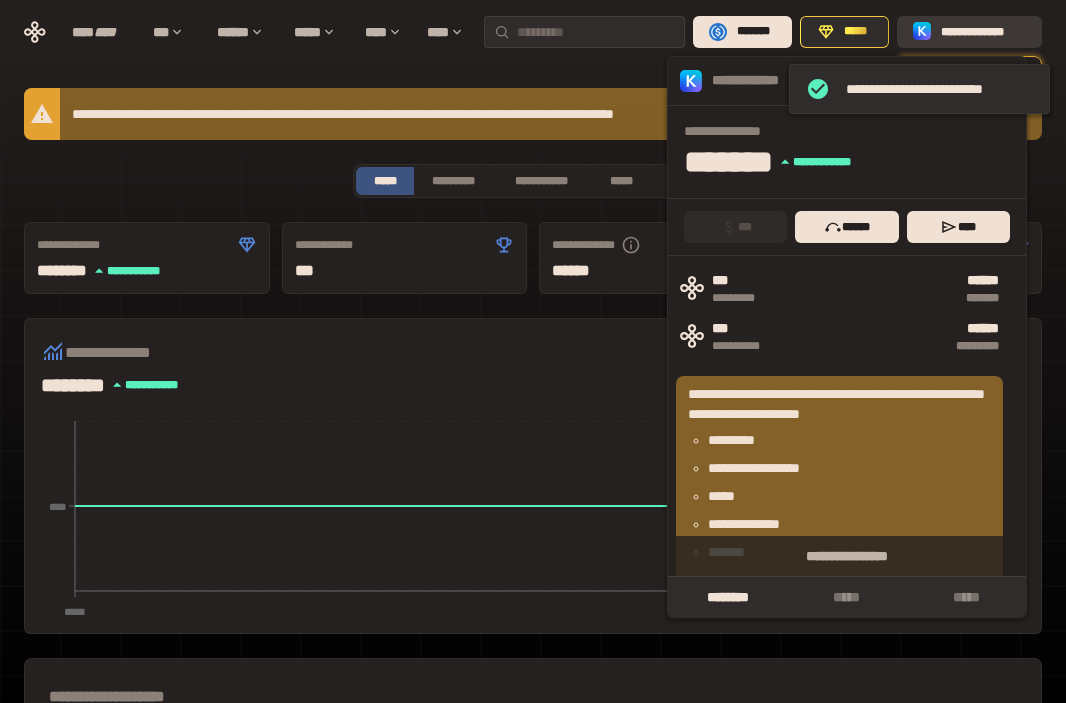 click on "**********" at bounding box center [983, 32] 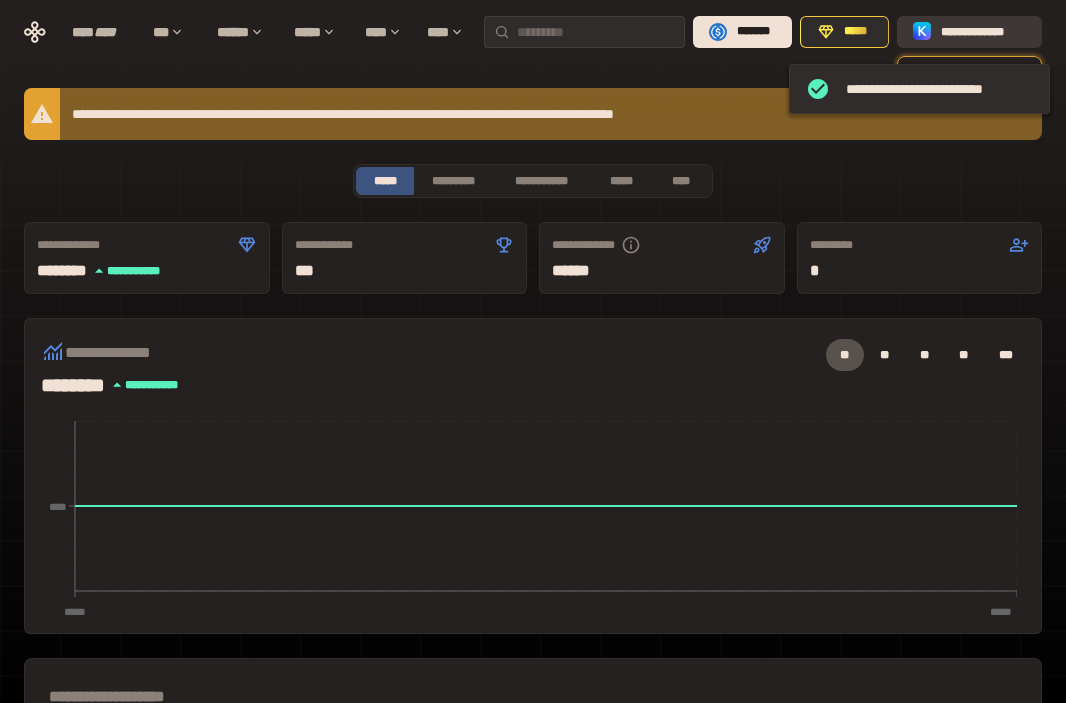 click on "**********" at bounding box center [983, 32] 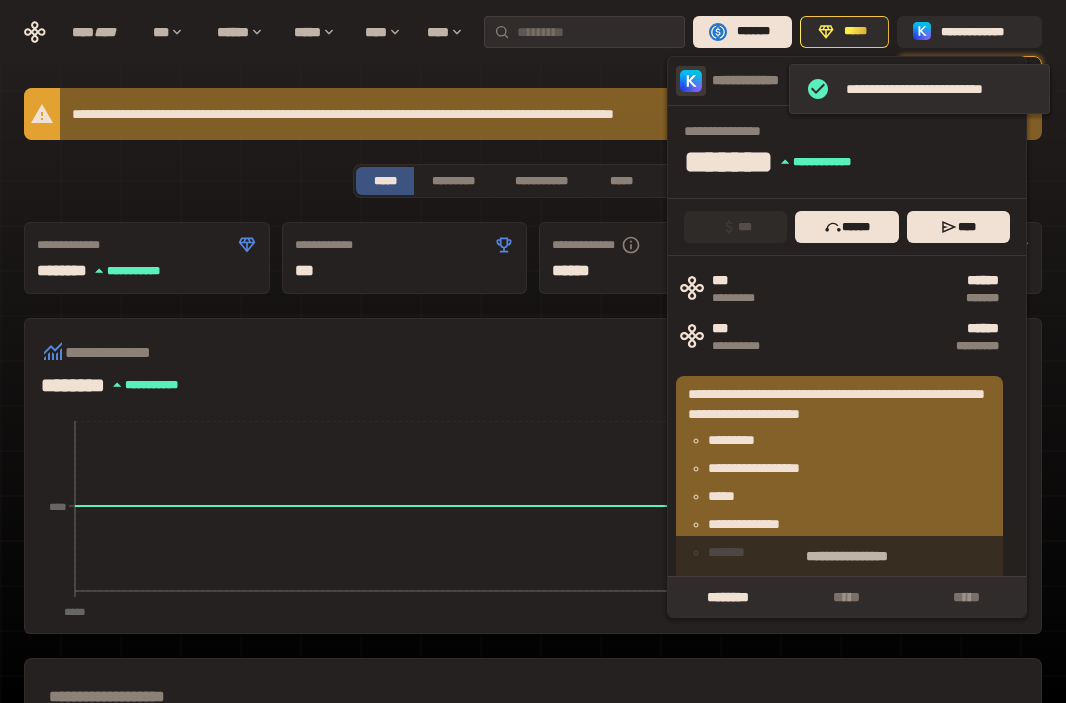 click 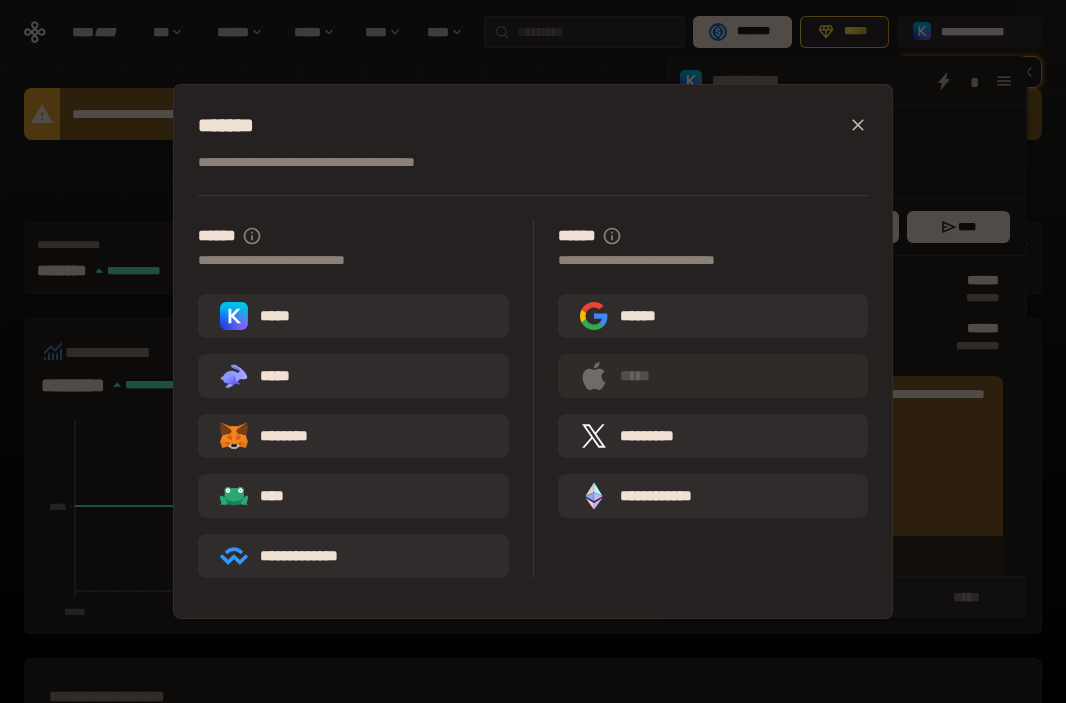 click 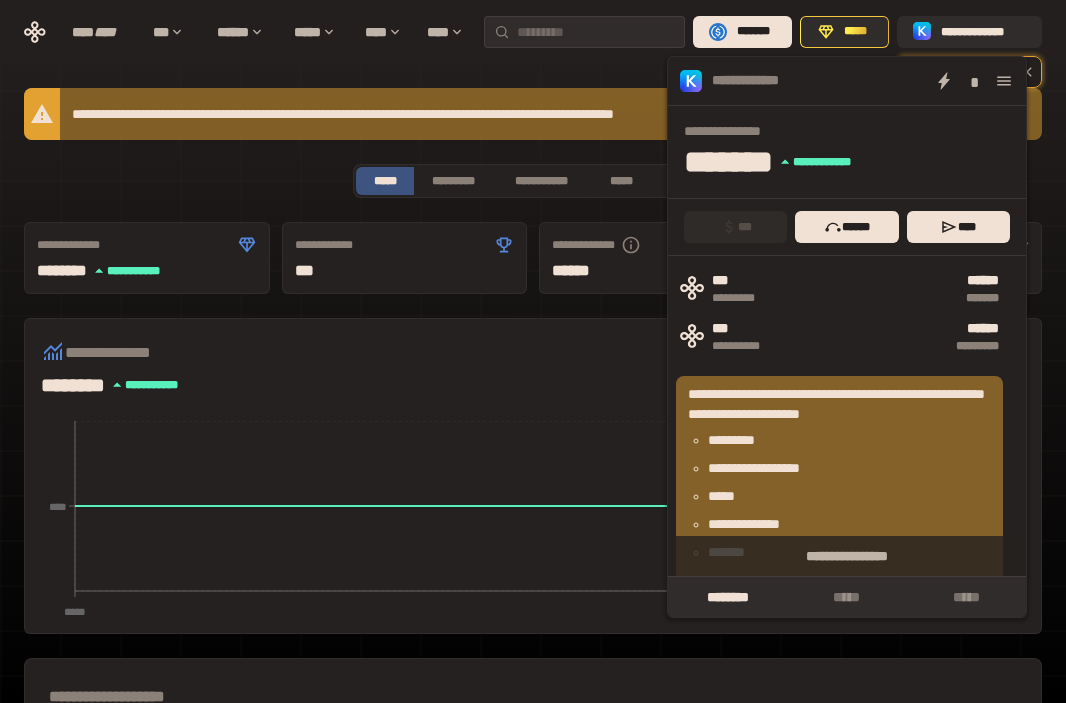click on "**********" at bounding box center [847, 152] 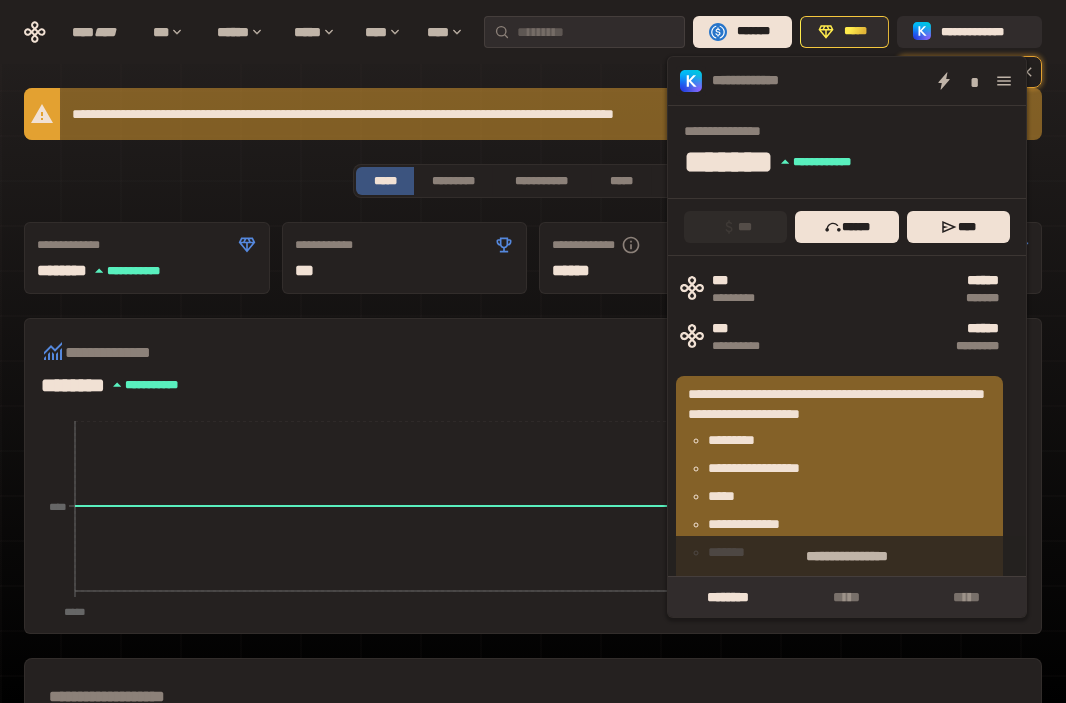 click on "**********" at bounding box center [533, 659] 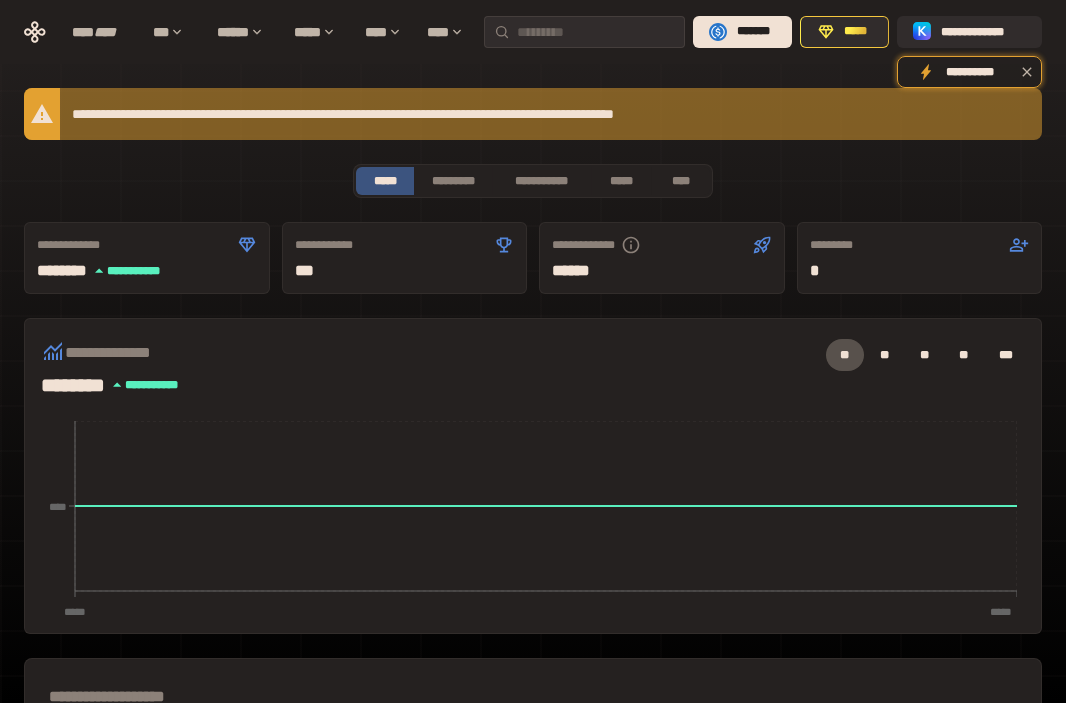 click on "**********" at bounding box center (533, 181) 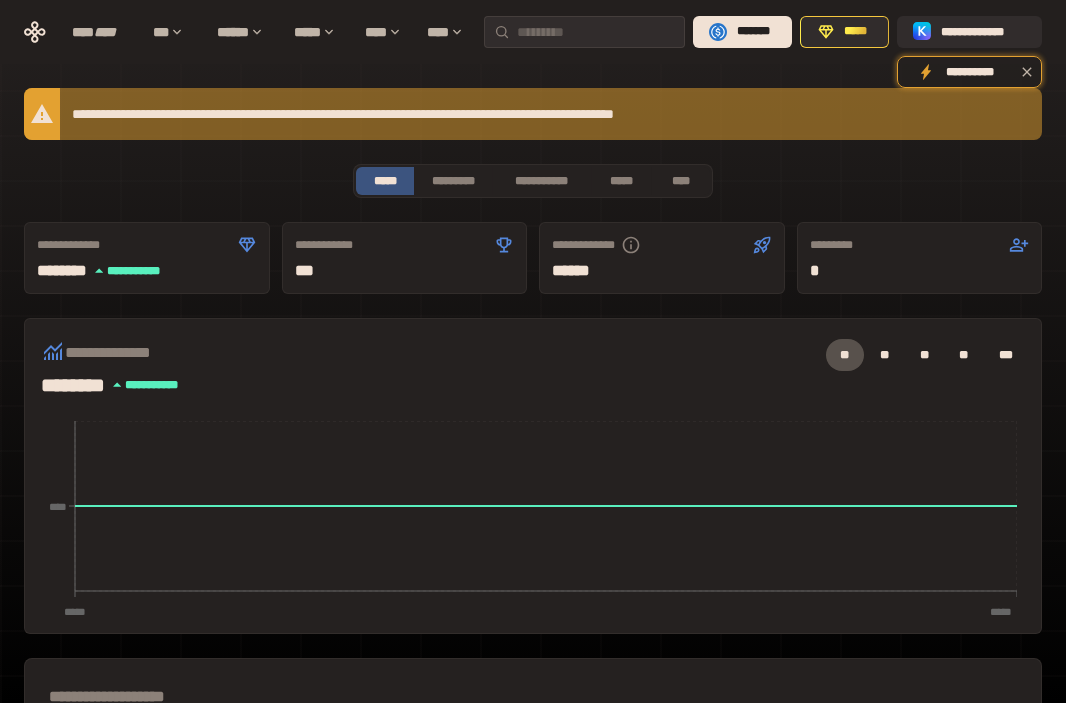 click on "***** *" at bounding box center [662, 271] 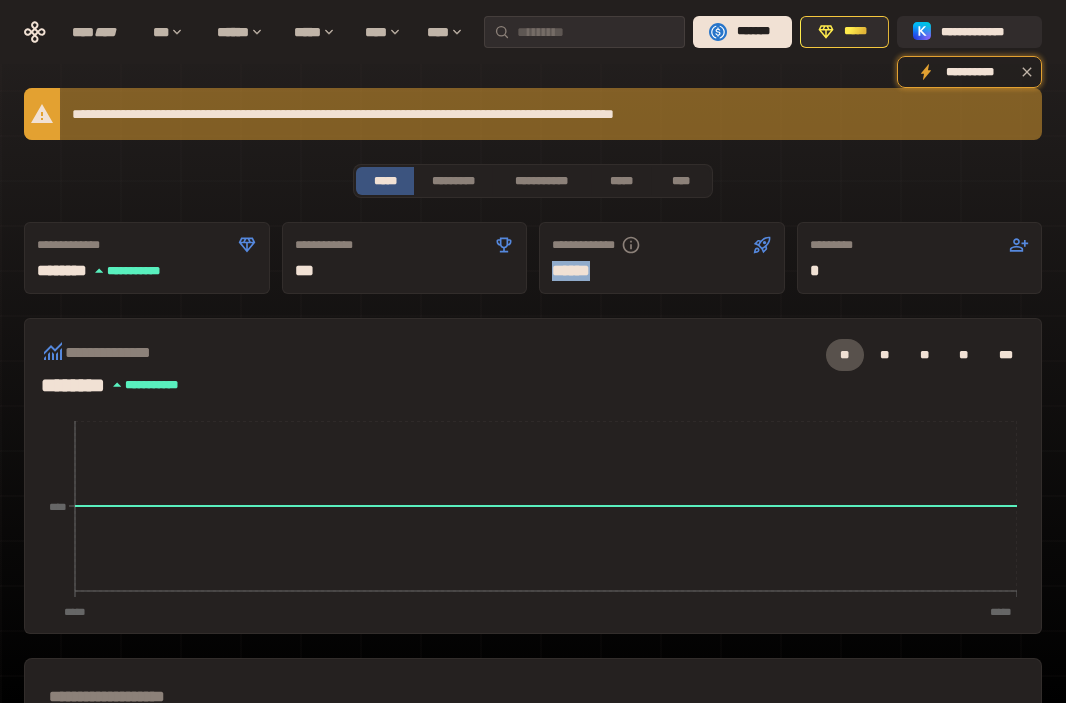 click on "***** *" at bounding box center [662, 271] 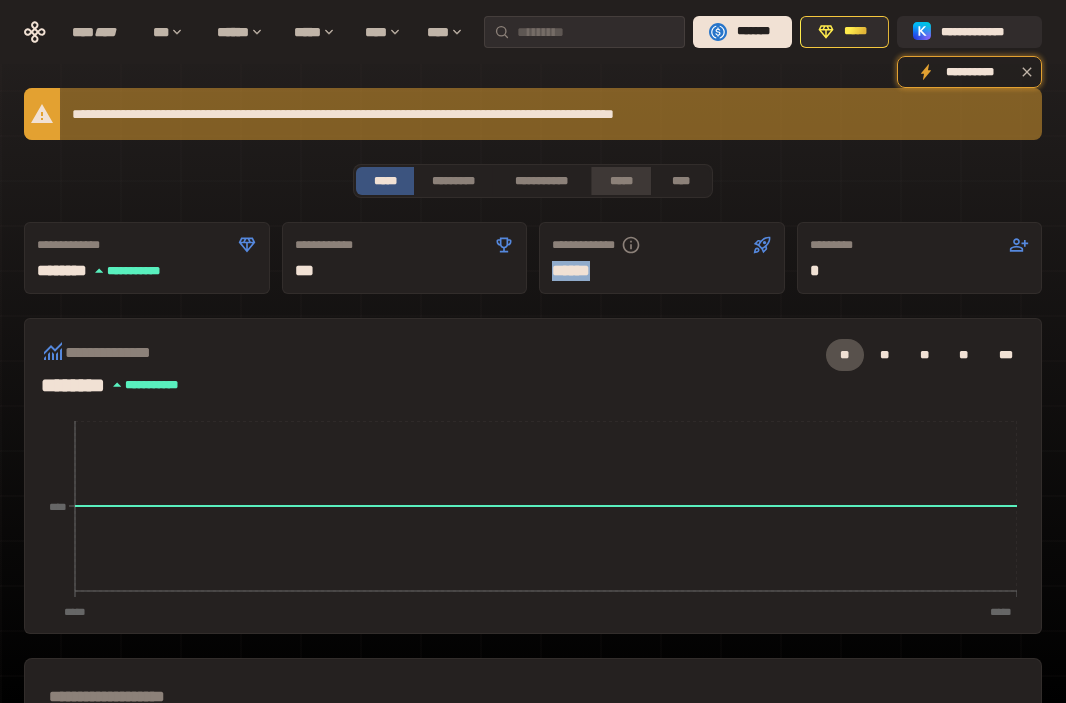 click on "*****" at bounding box center [620, 181] 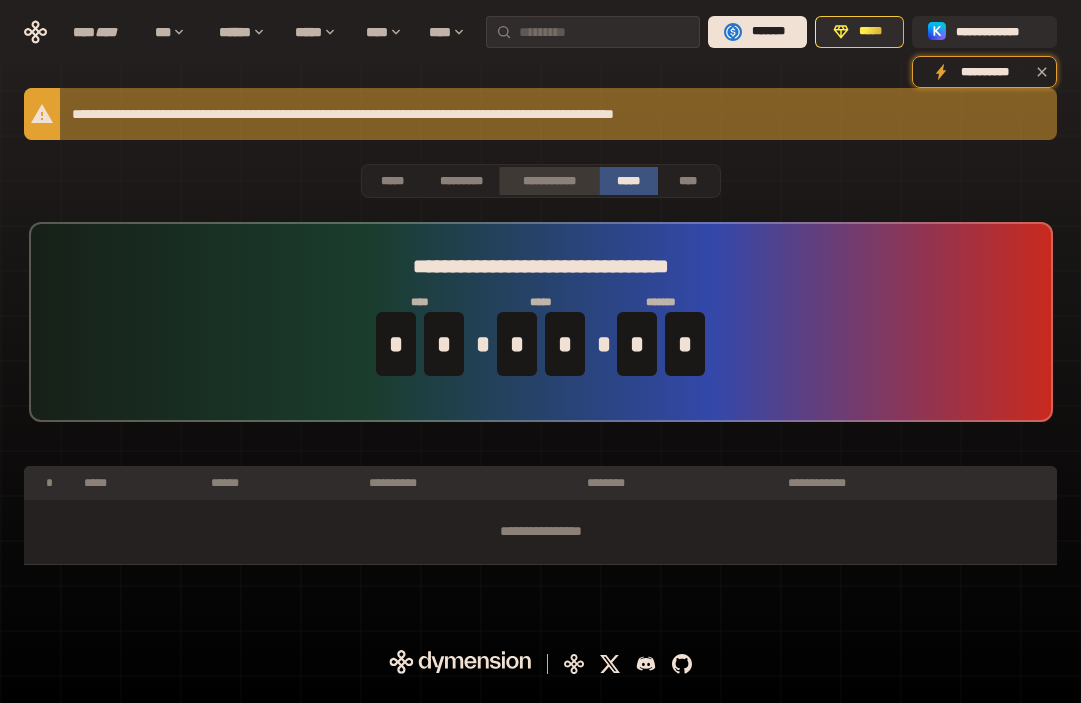 click on "**********" at bounding box center [548, 181] 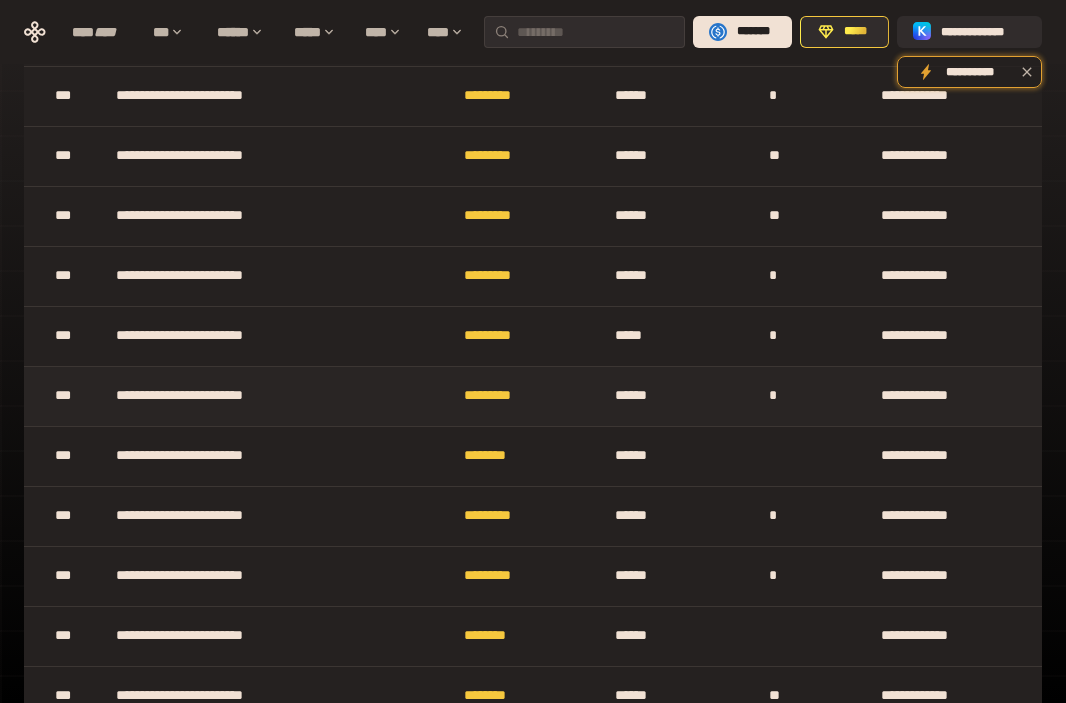 scroll, scrollTop: 5052, scrollLeft: 0, axis: vertical 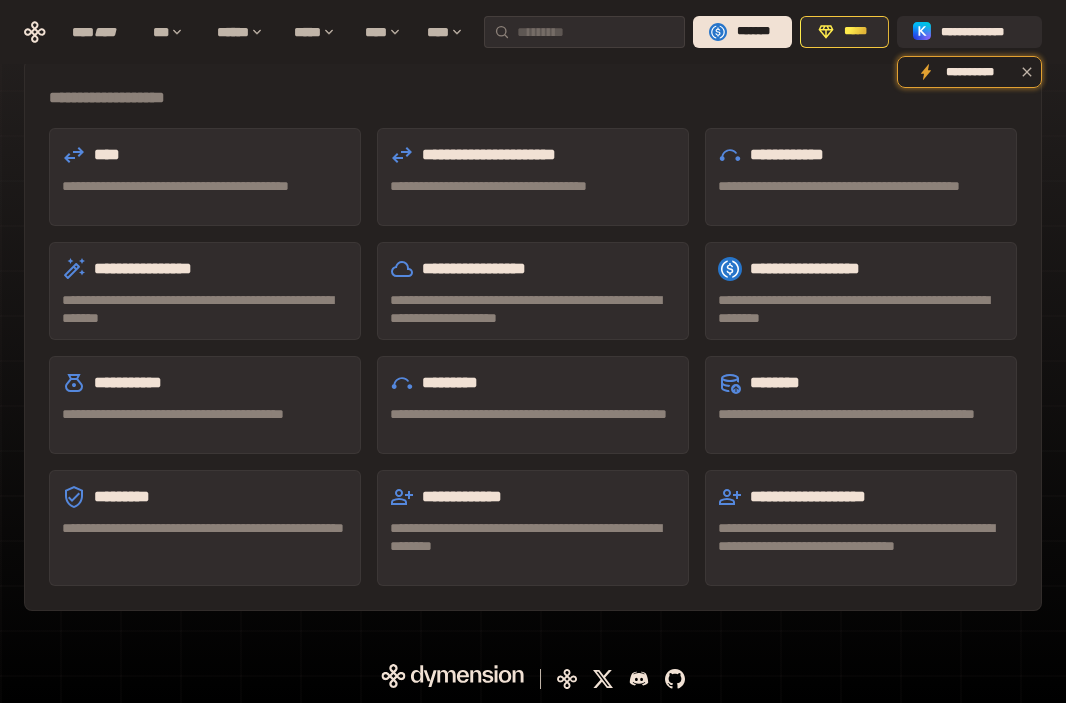 click on "**********" at bounding box center (205, 423) 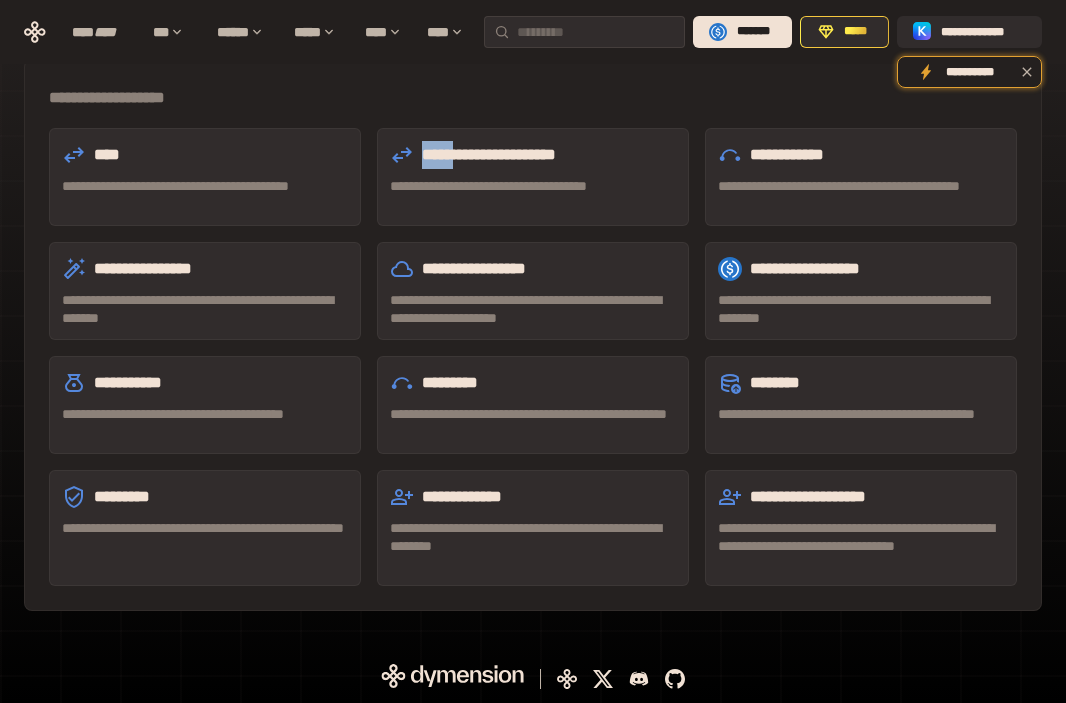 click on "**********" at bounding box center (533, 155) 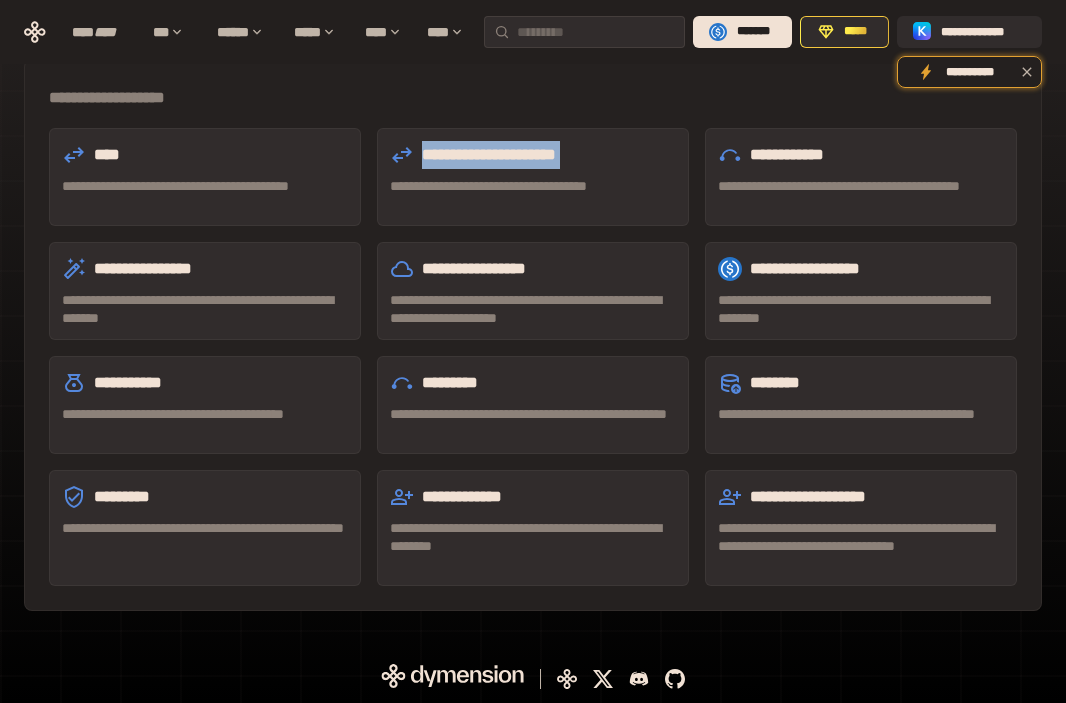 click on "**********" at bounding box center [533, 155] 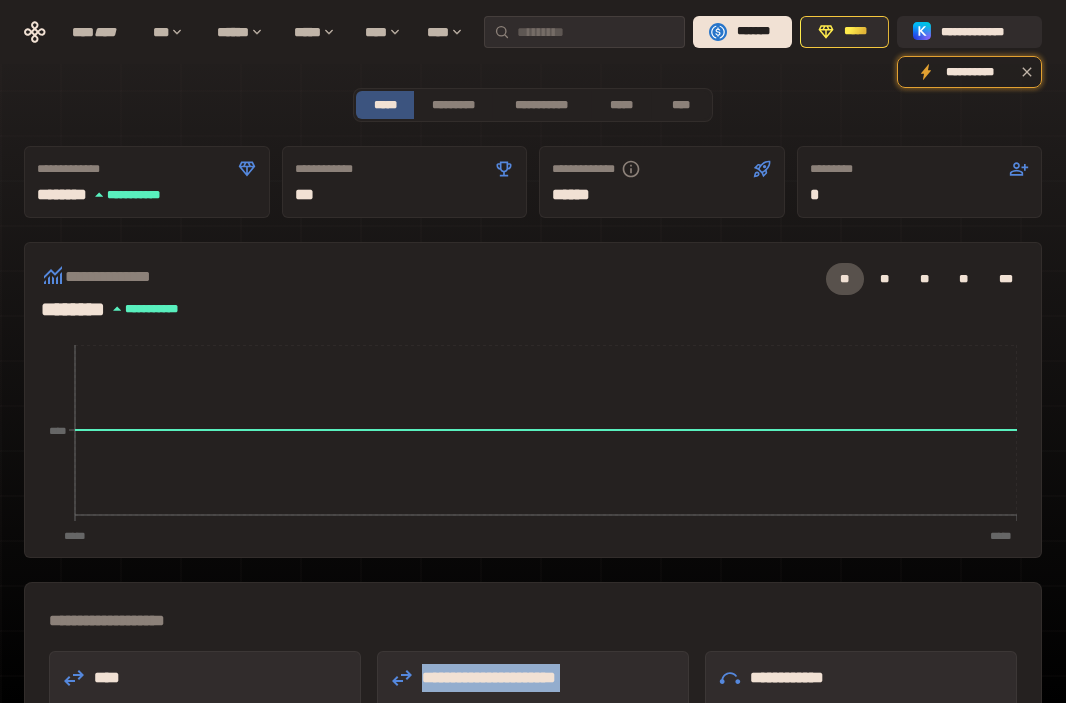 scroll, scrollTop: 0, scrollLeft: 0, axis: both 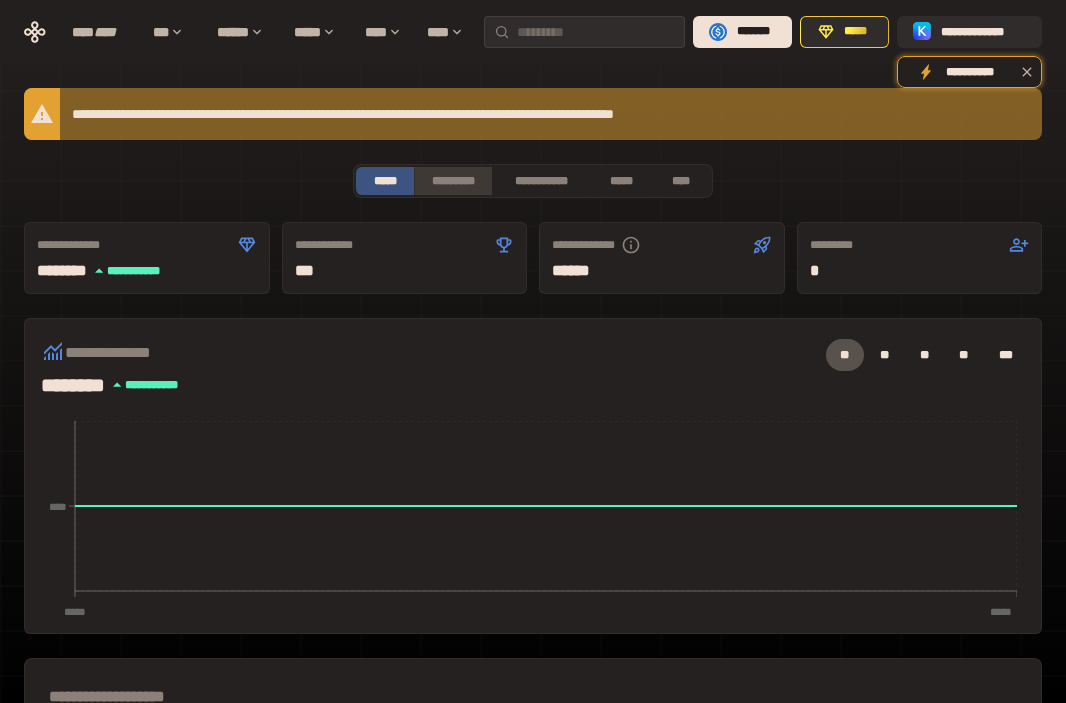 click on "*********" at bounding box center (452, 181) 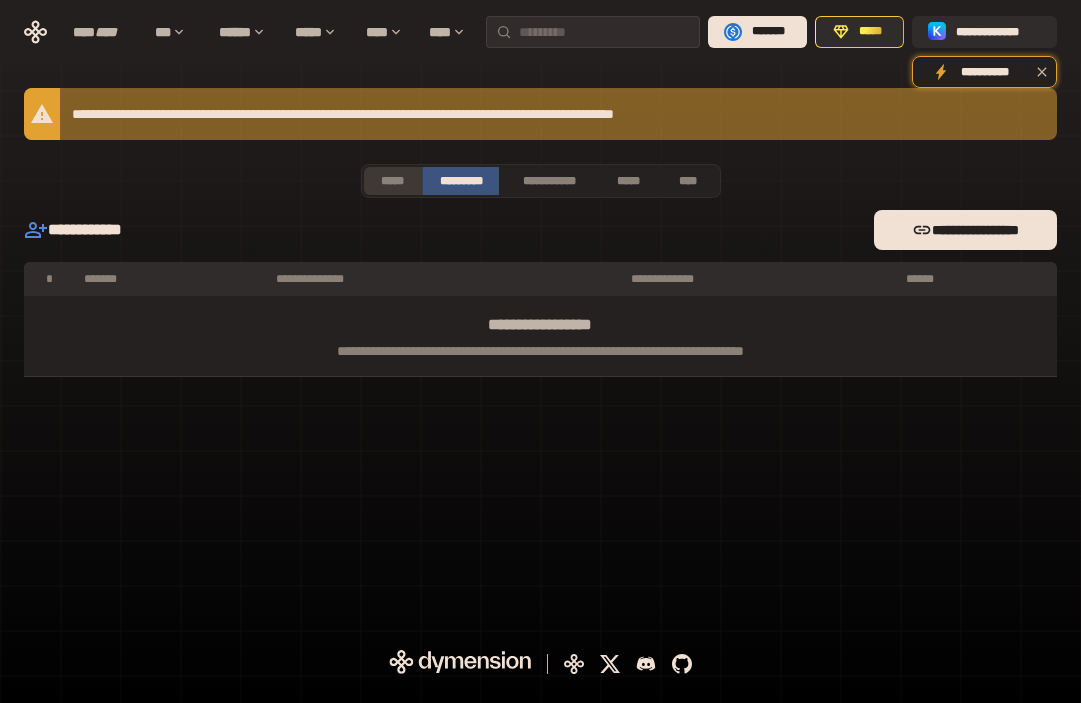 click on "*****" at bounding box center (393, 181) 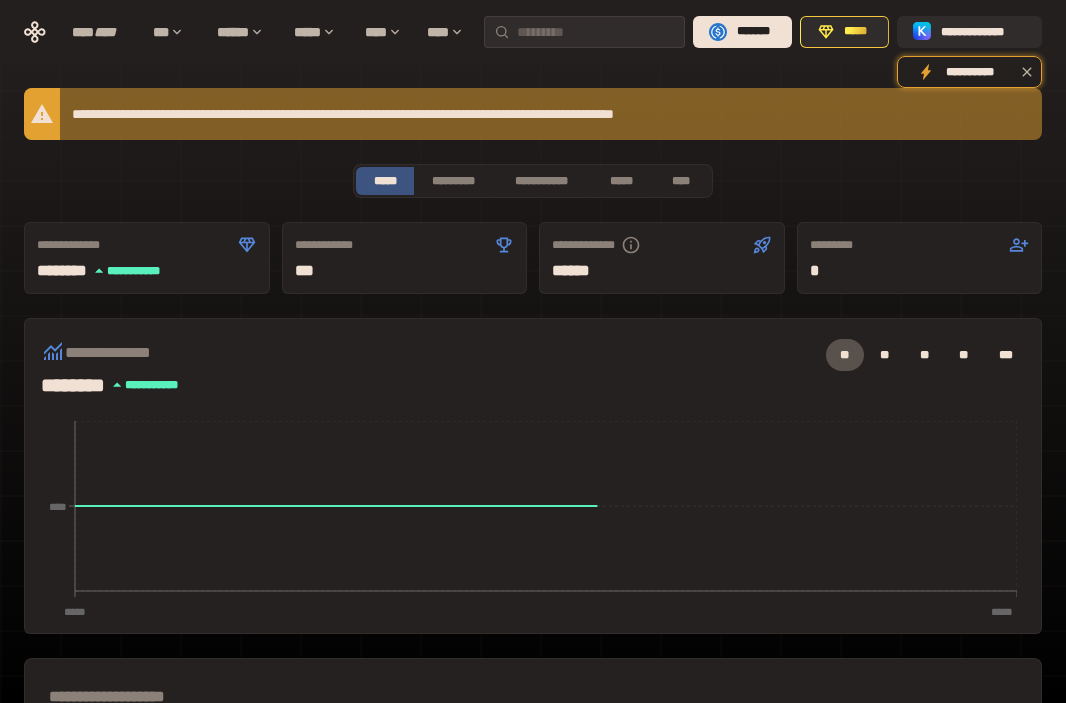 click 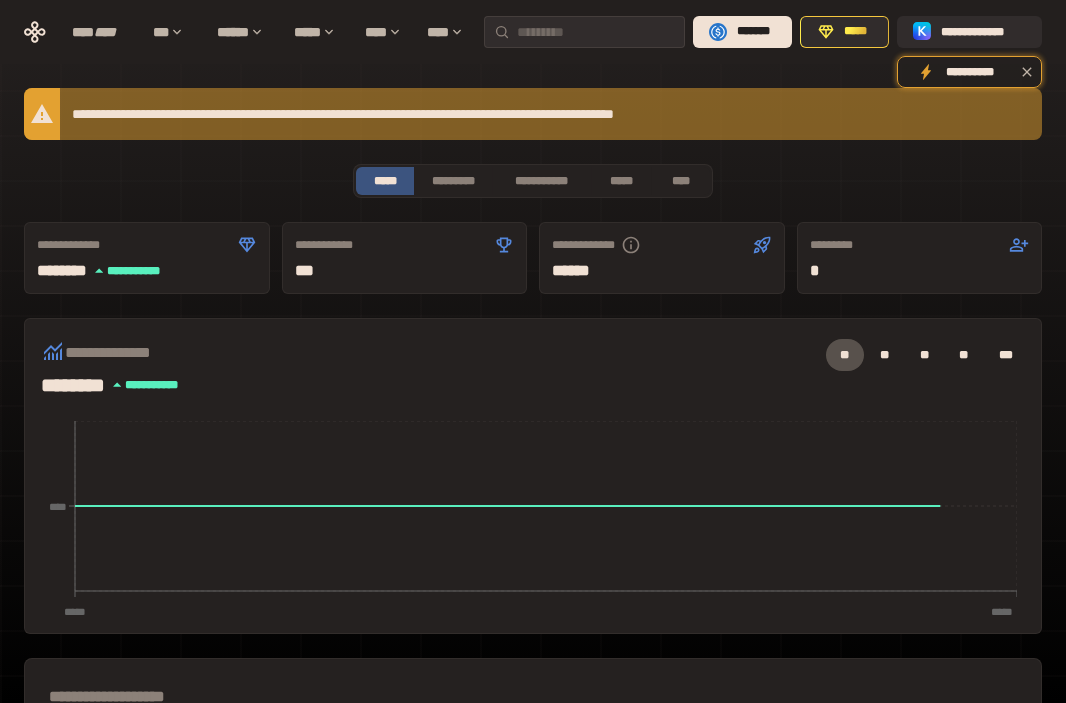 click 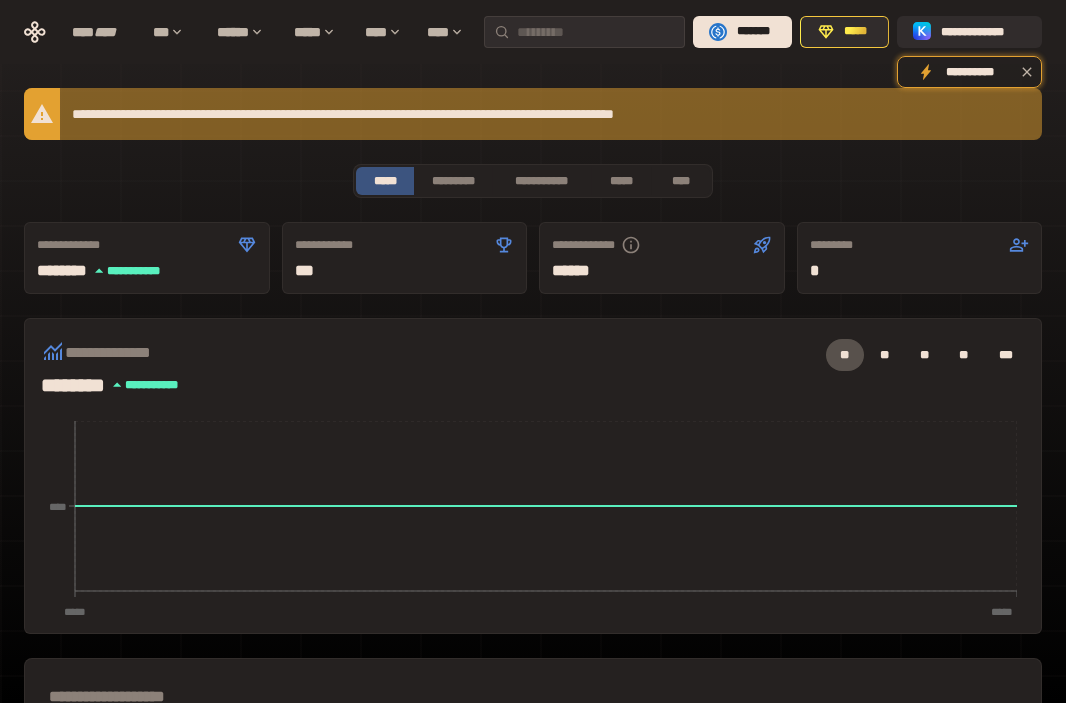 click 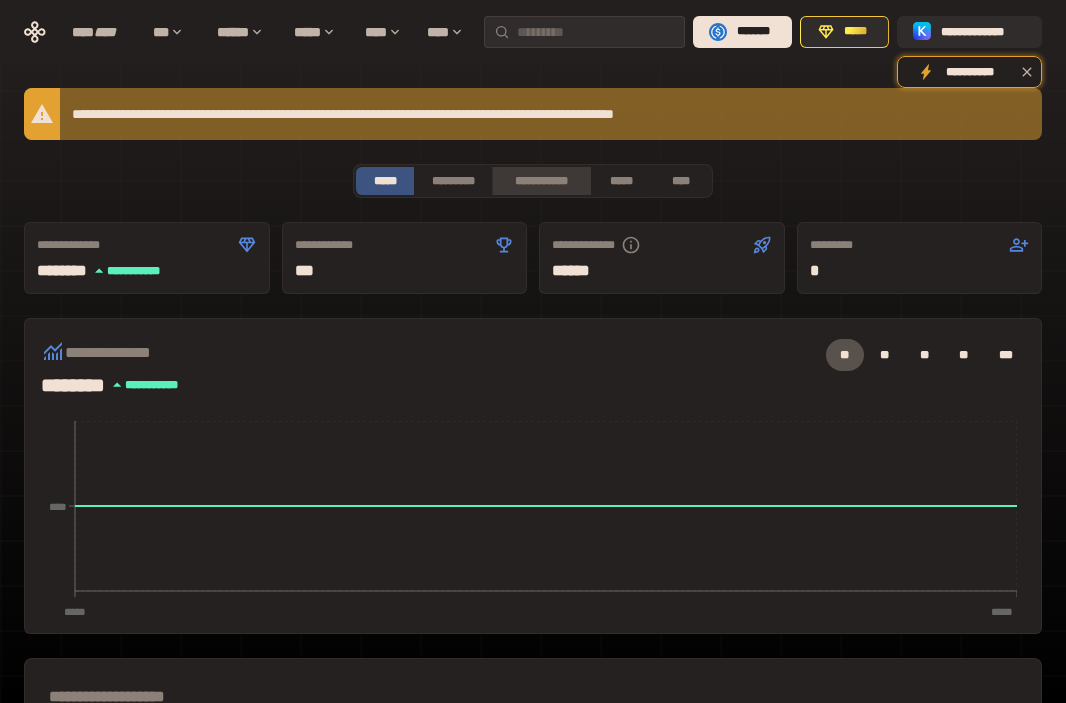 click on "**********" at bounding box center (541, 181) 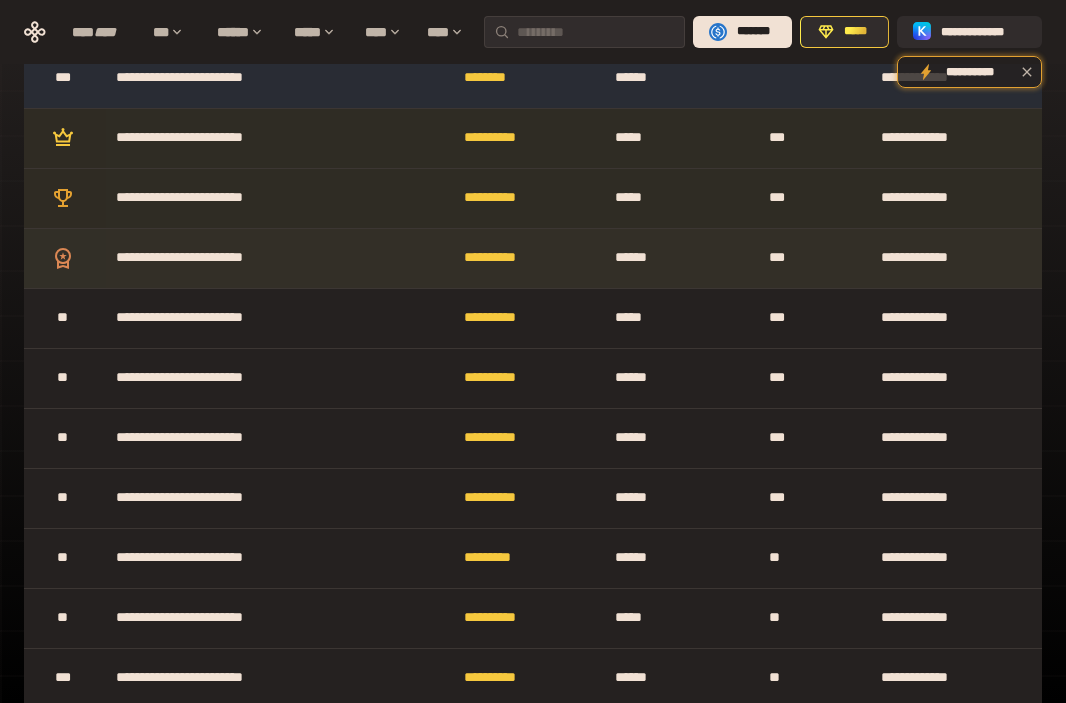 scroll, scrollTop: 62, scrollLeft: 0, axis: vertical 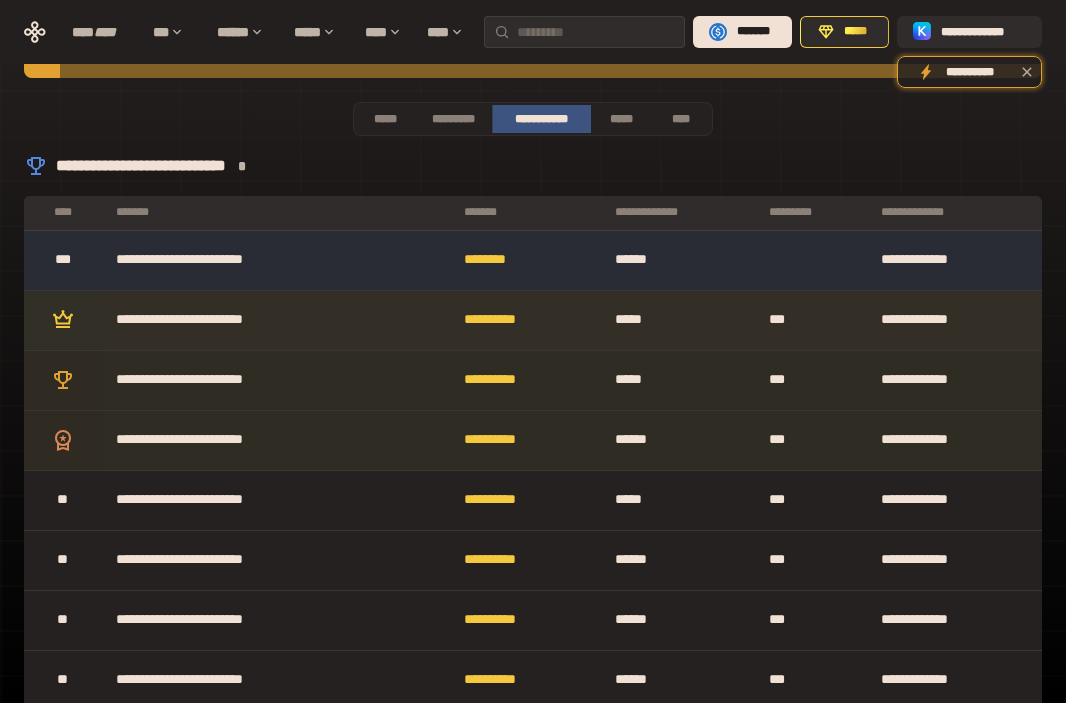 click on "**********" at bounding box center [529, 320] 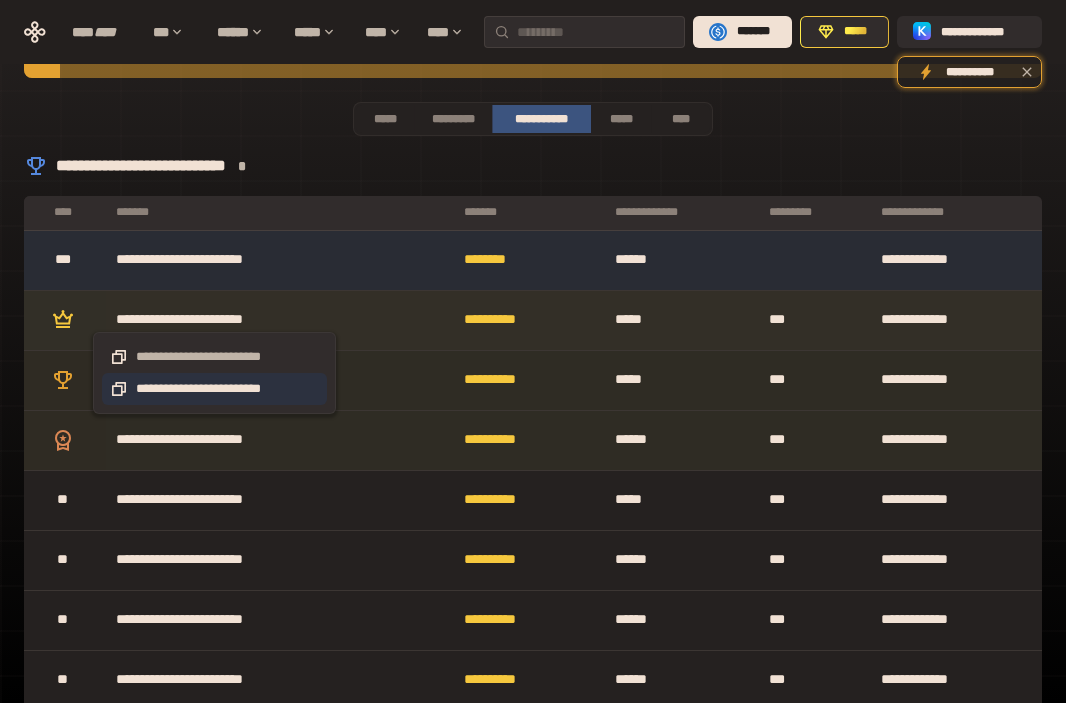 click on "**********" at bounding box center [214, 389] 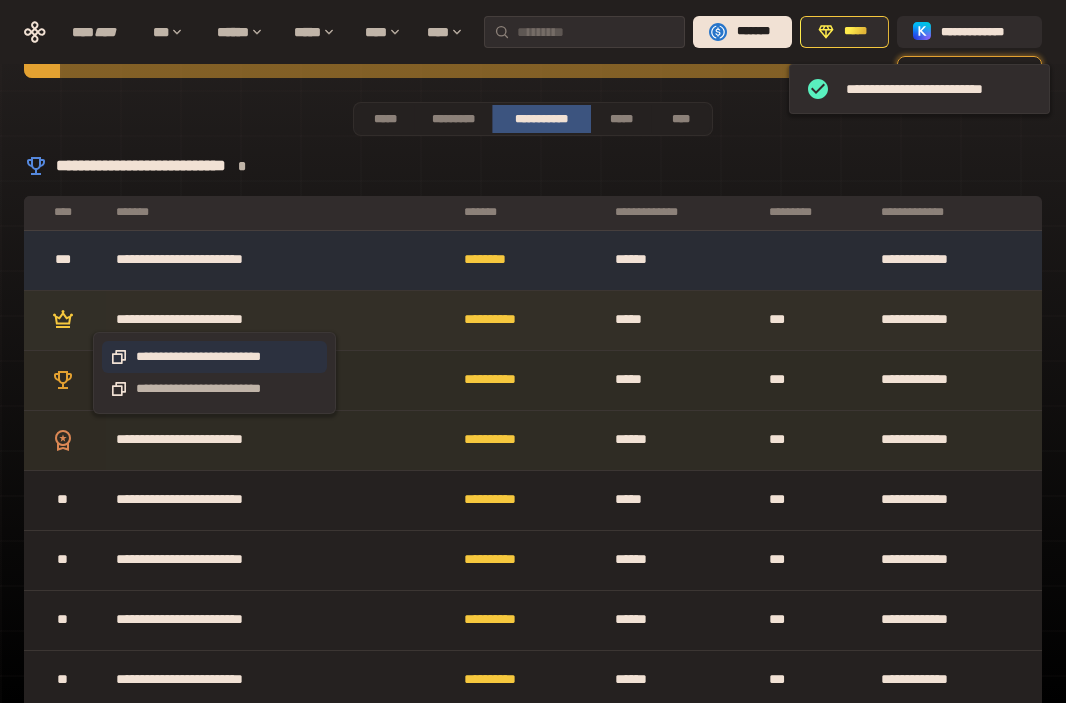 click on "**********" at bounding box center [214, 357] 